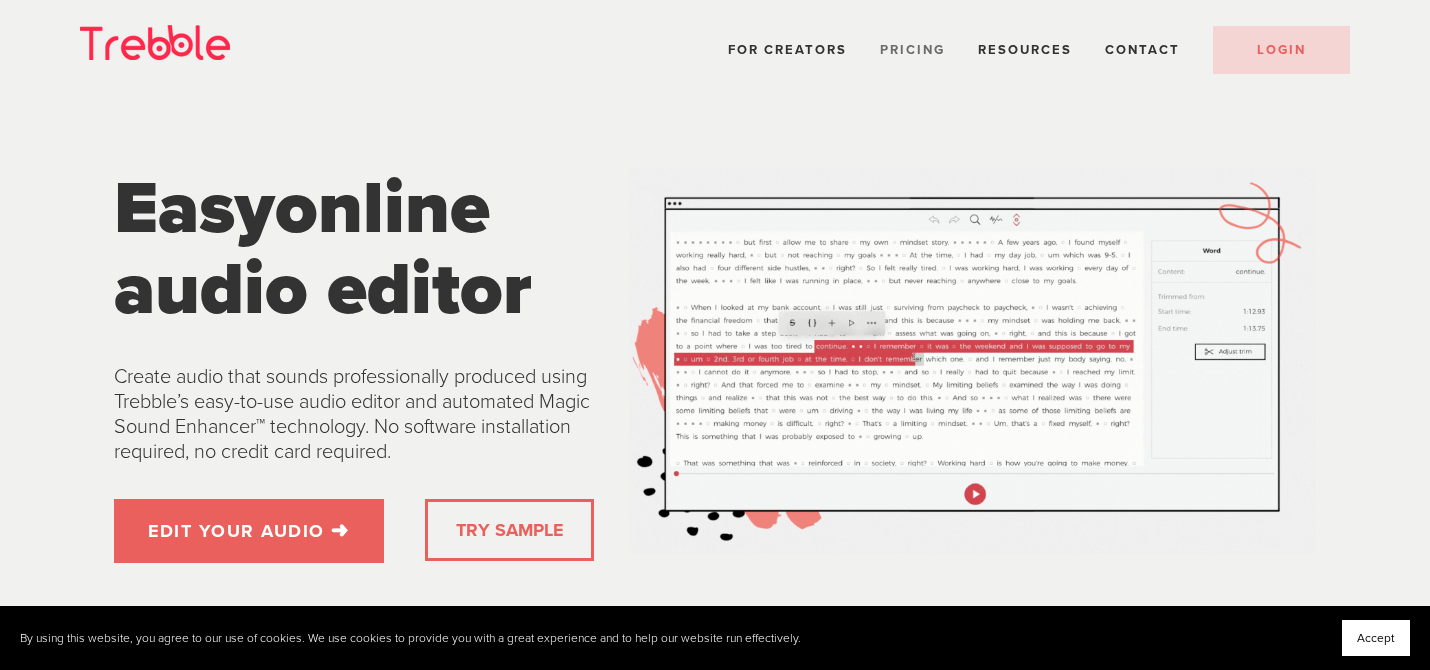 click on "Pricing" at bounding box center [912, 50] 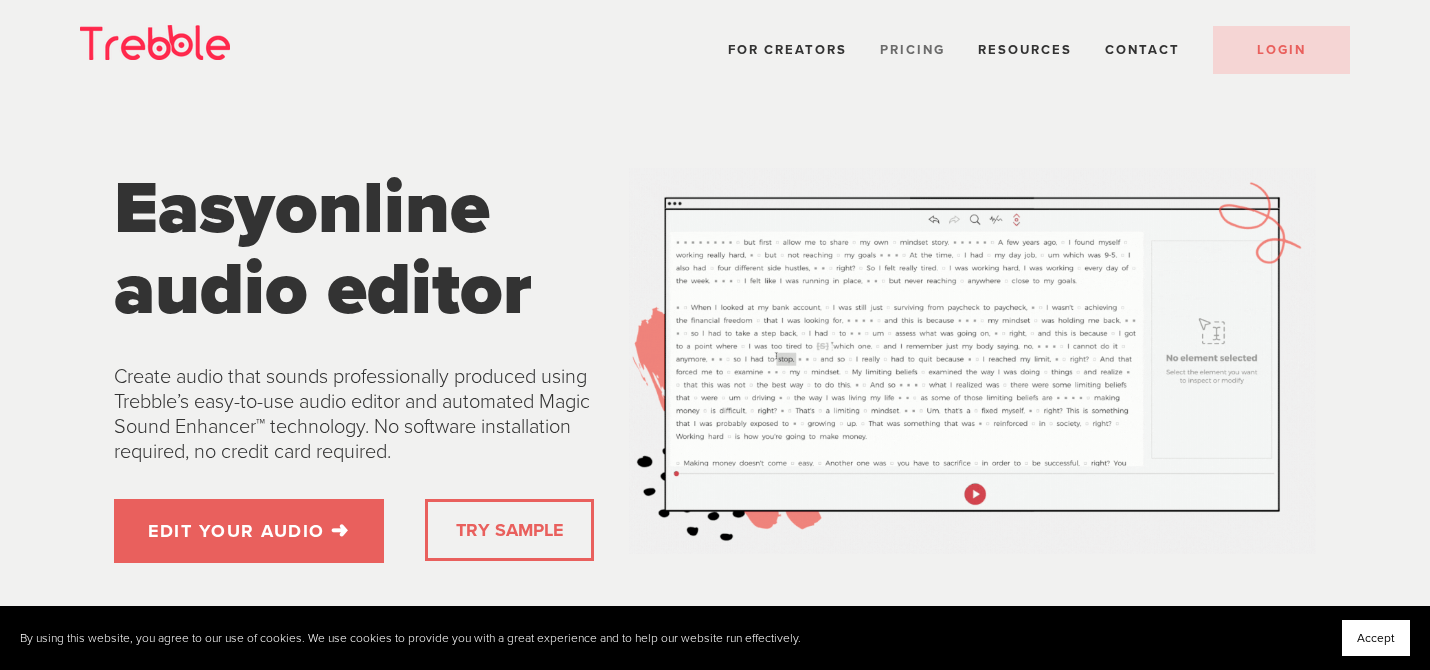 click on "Pricing" at bounding box center (912, 50) 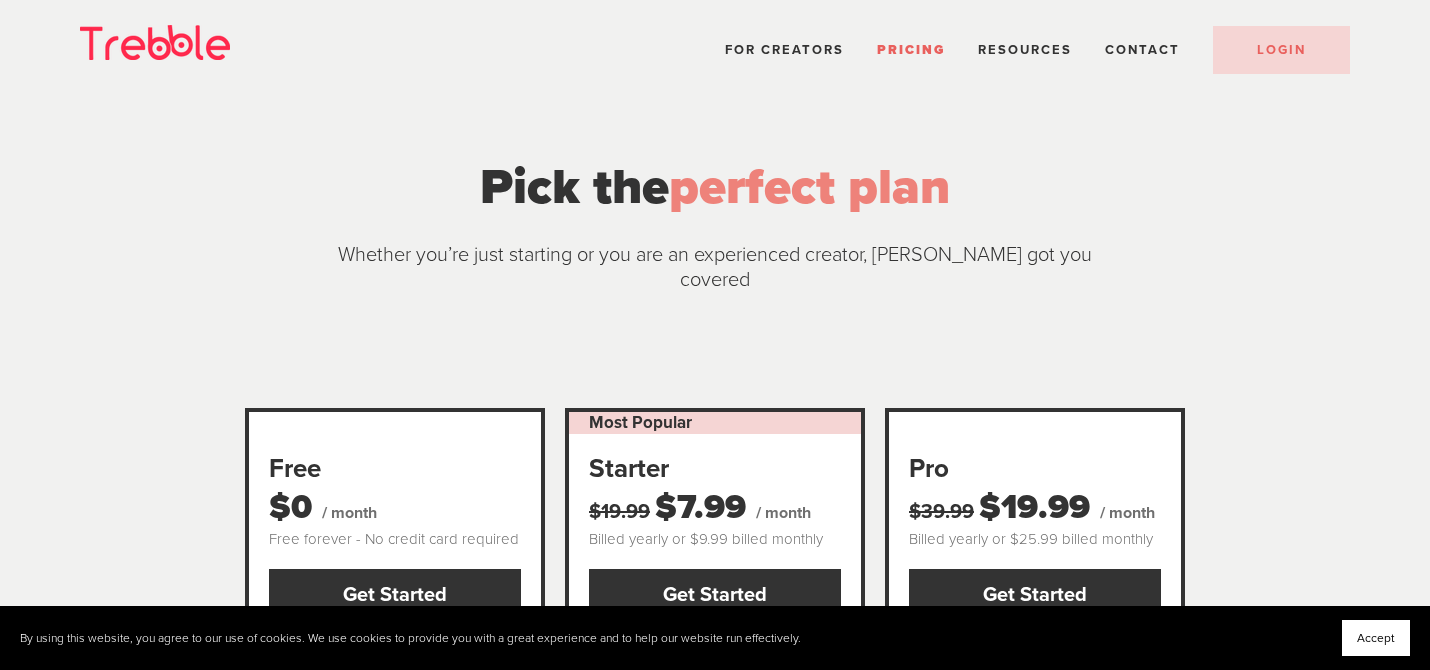 scroll, scrollTop: 0, scrollLeft: 0, axis: both 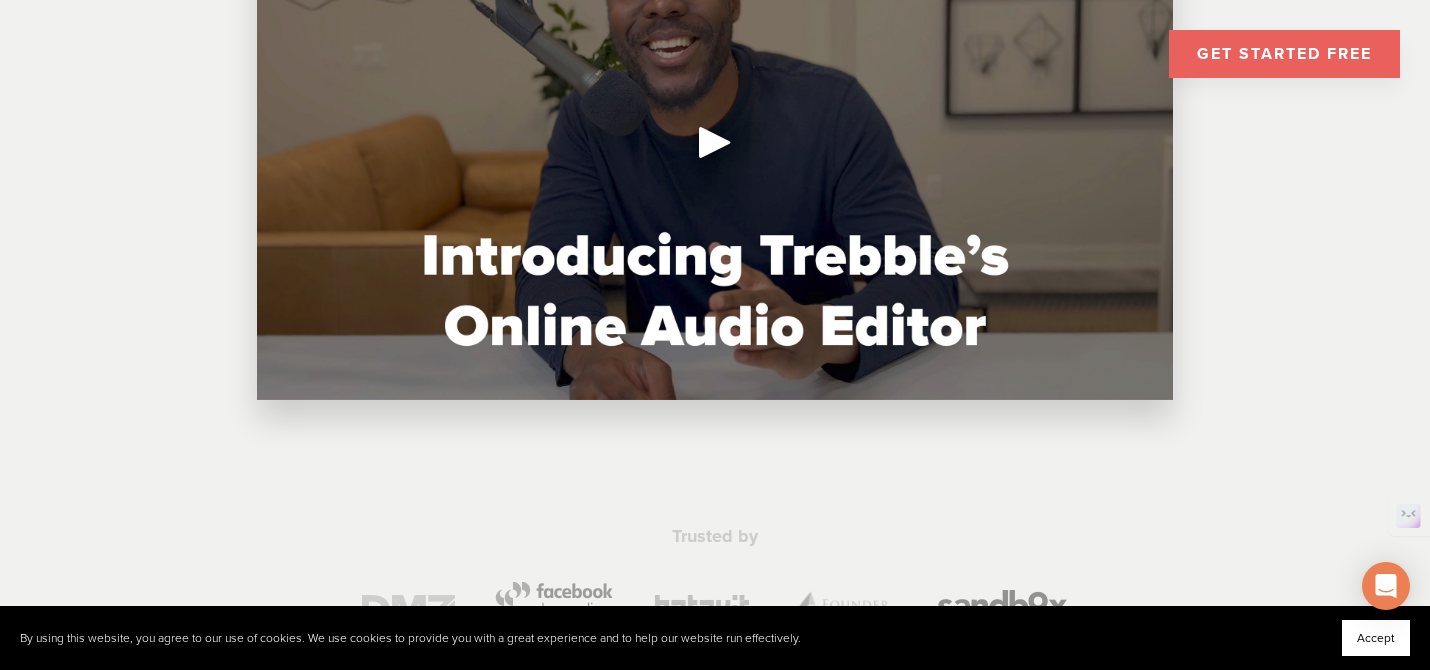click 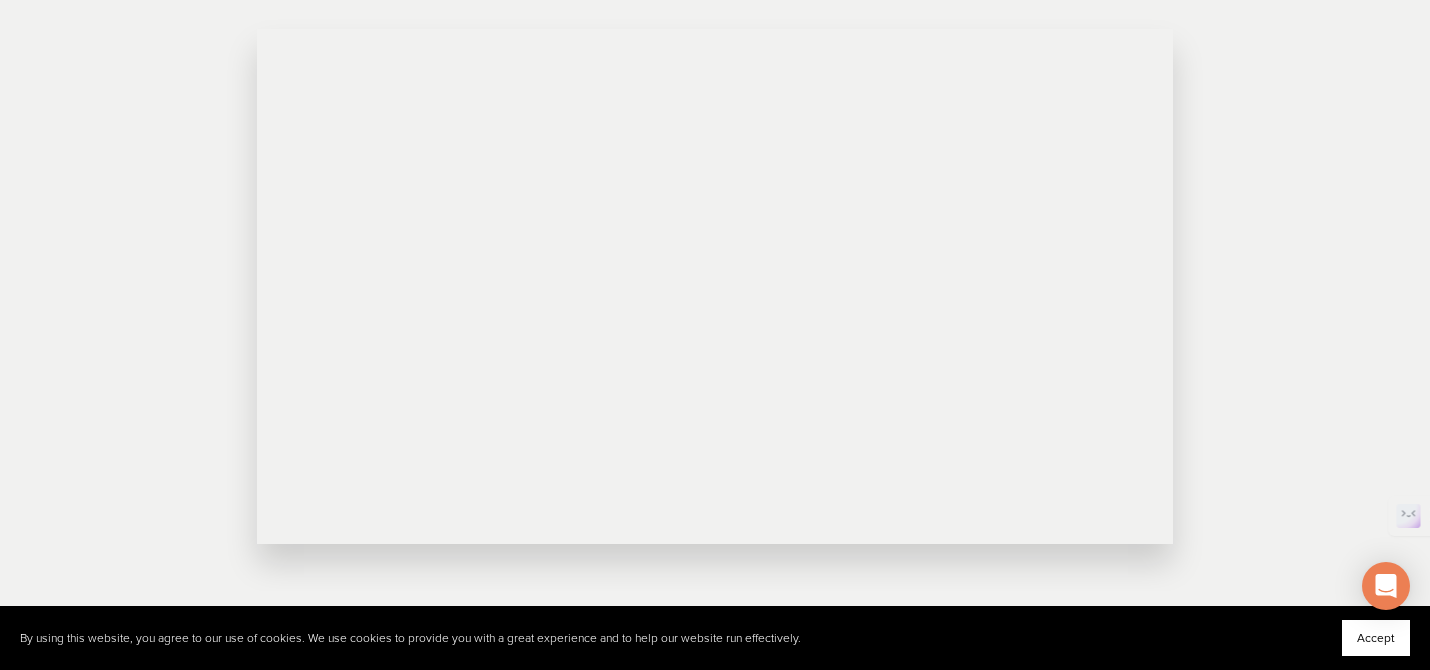 scroll, scrollTop: 547, scrollLeft: 0, axis: vertical 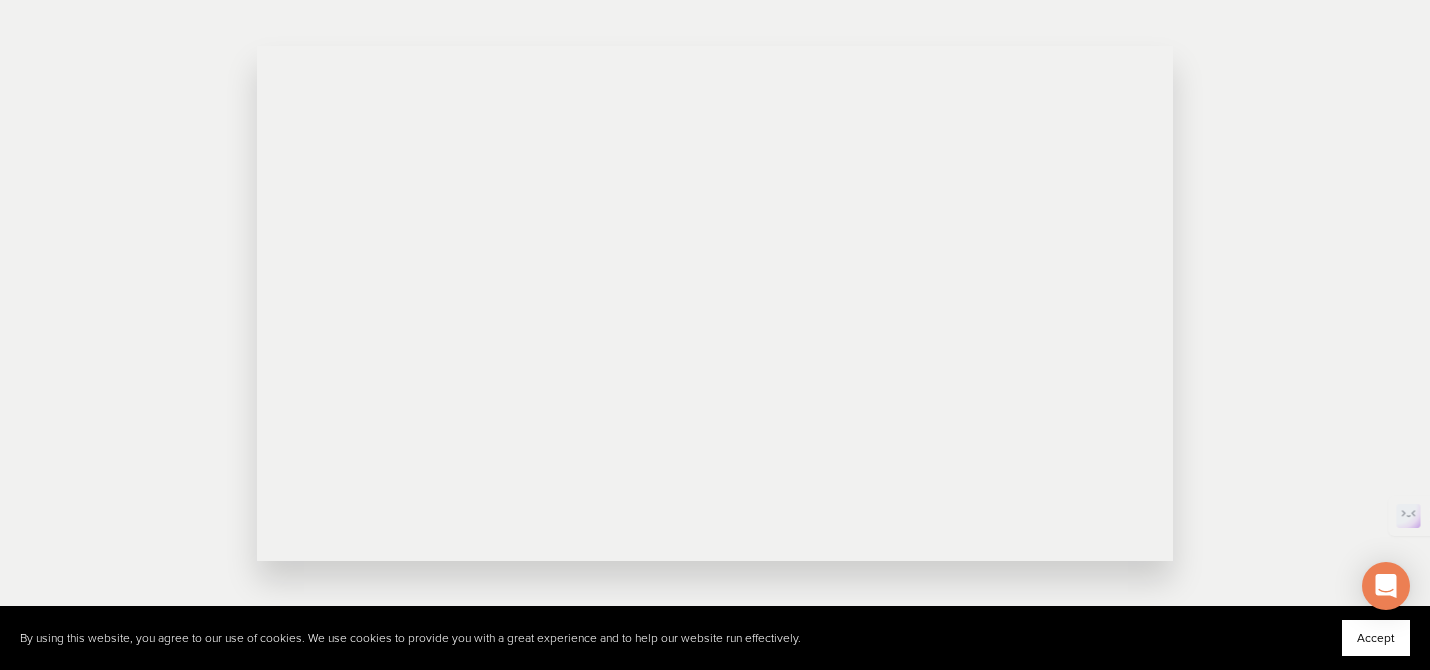 click on "Accept" at bounding box center (1376, 638) 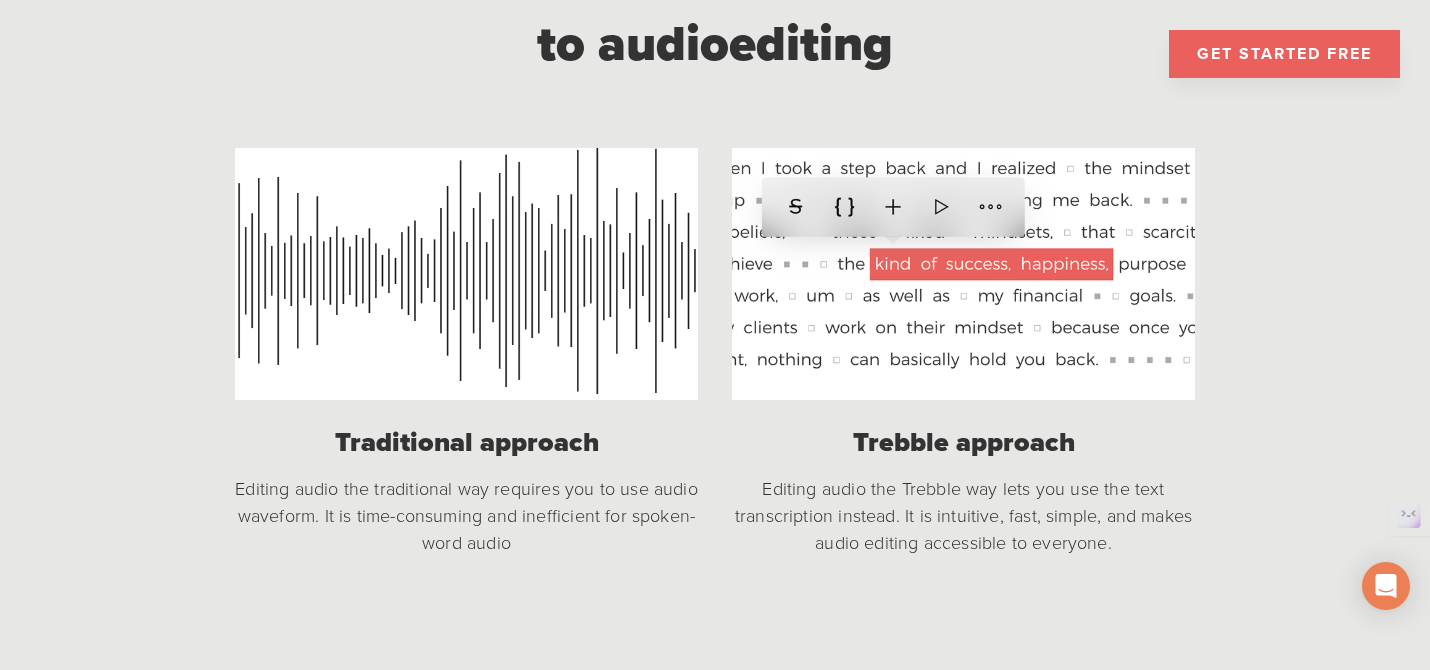 scroll, scrollTop: 1645, scrollLeft: 0, axis: vertical 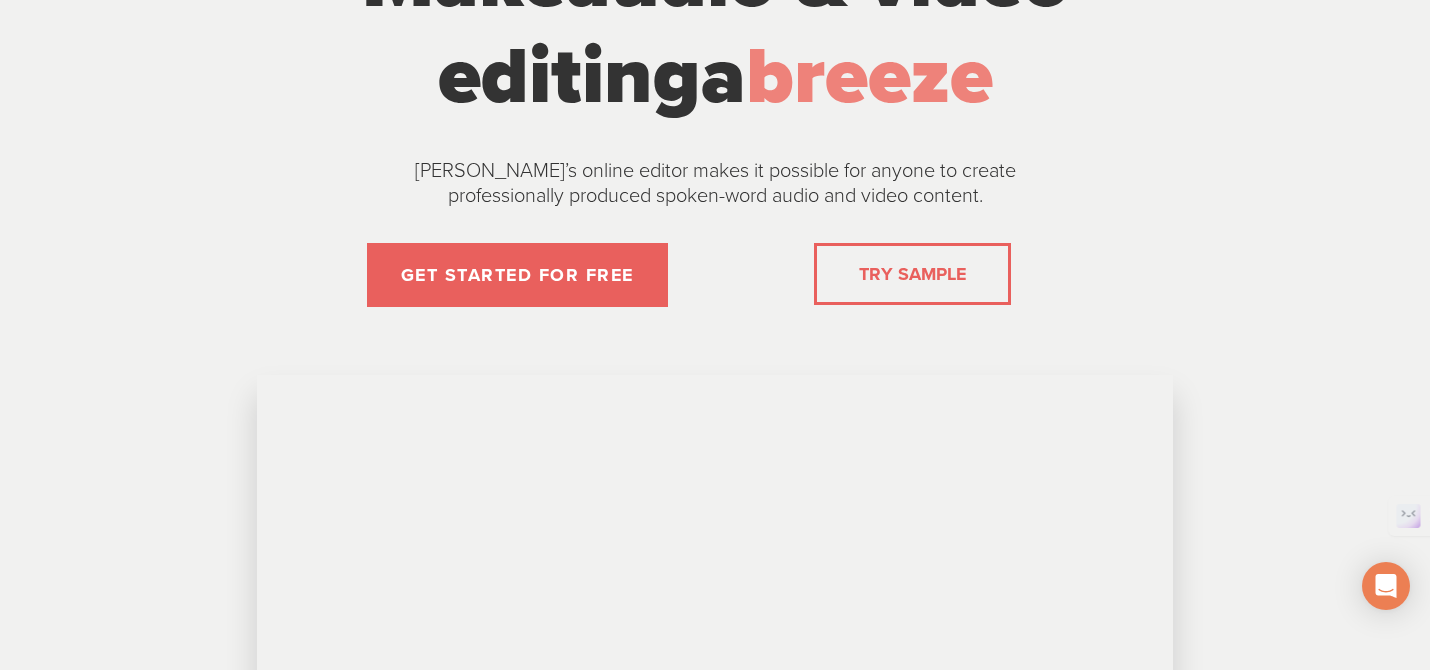 click on "TRY SAMPLE" at bounding box center (912, 274) 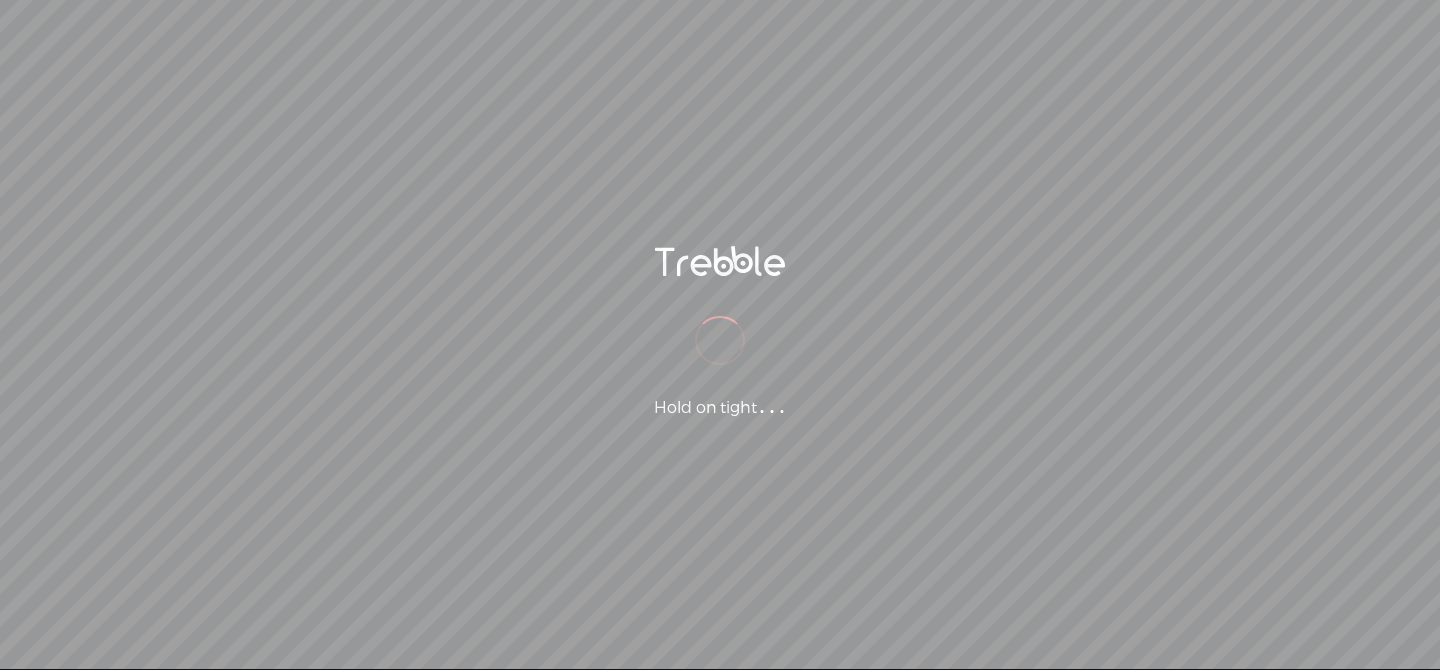 scroll, scrollTop: 0, scrollLeft: 0, axis: both 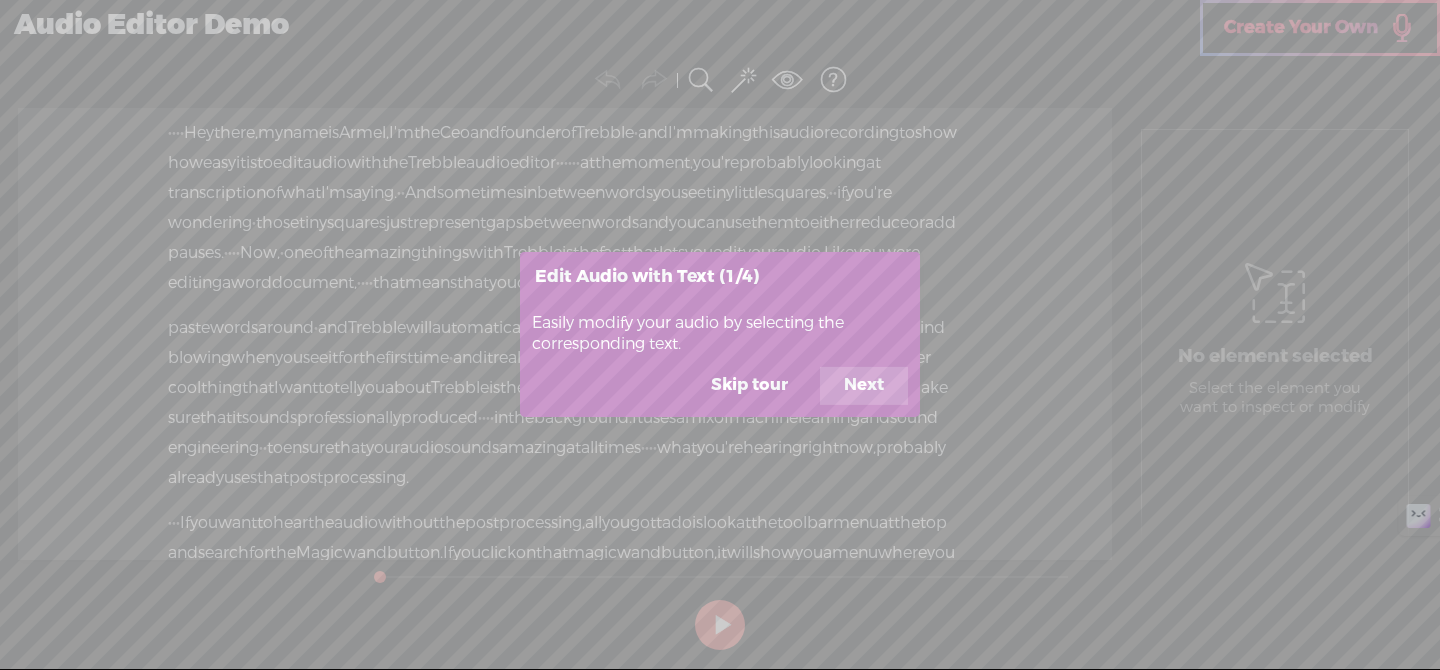 click on "Next" at bounding box center [864, 386] 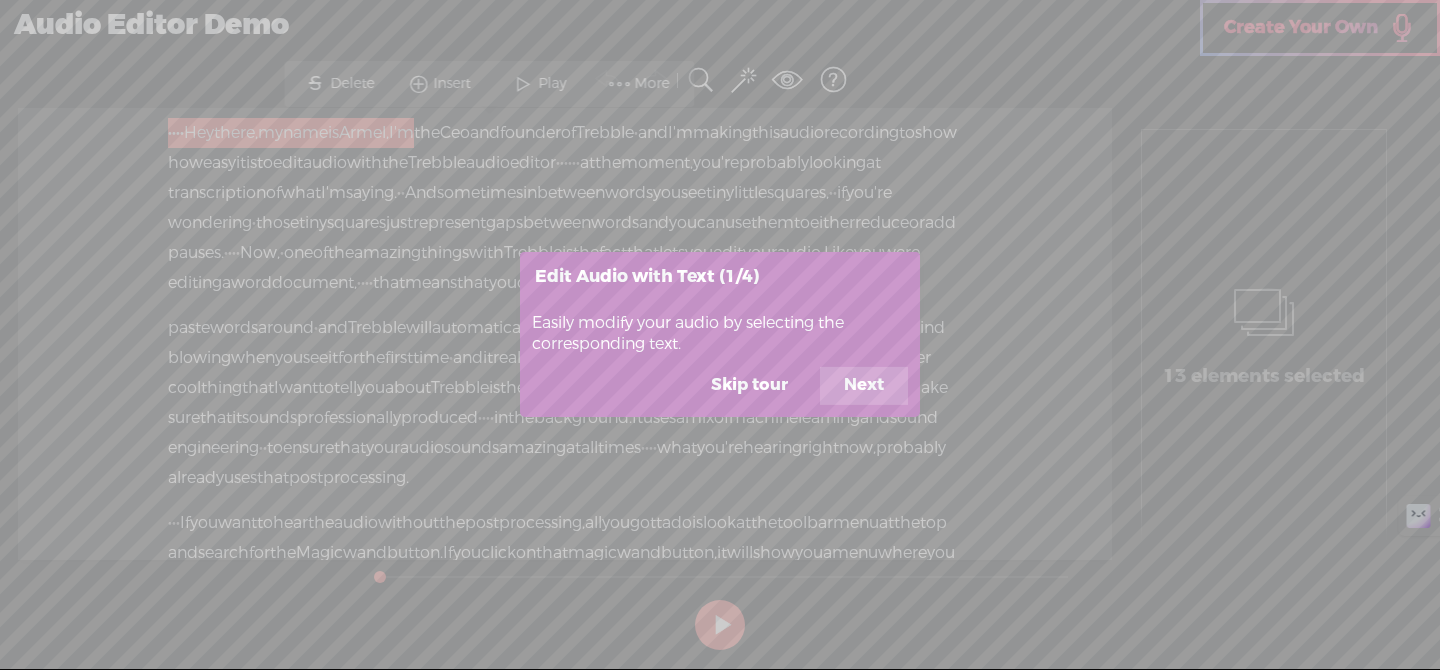 click 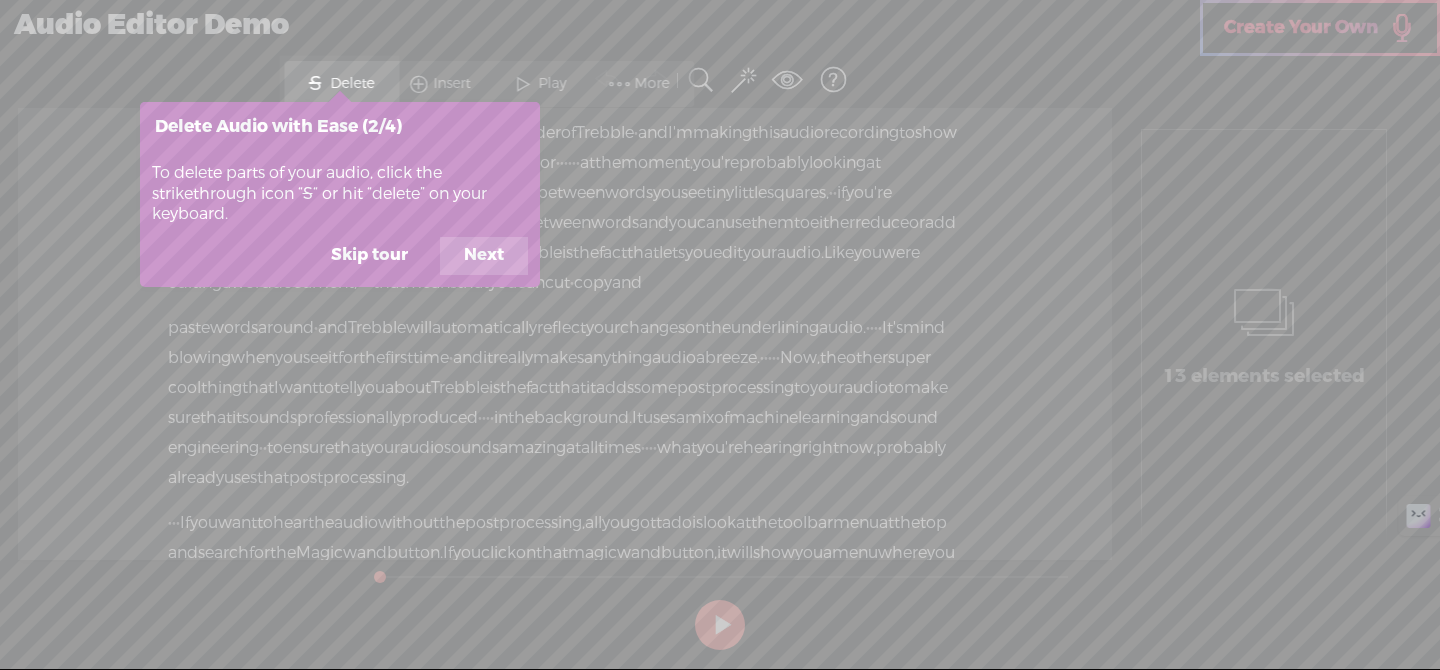 click on "Next" at bounding box center [484, 256] 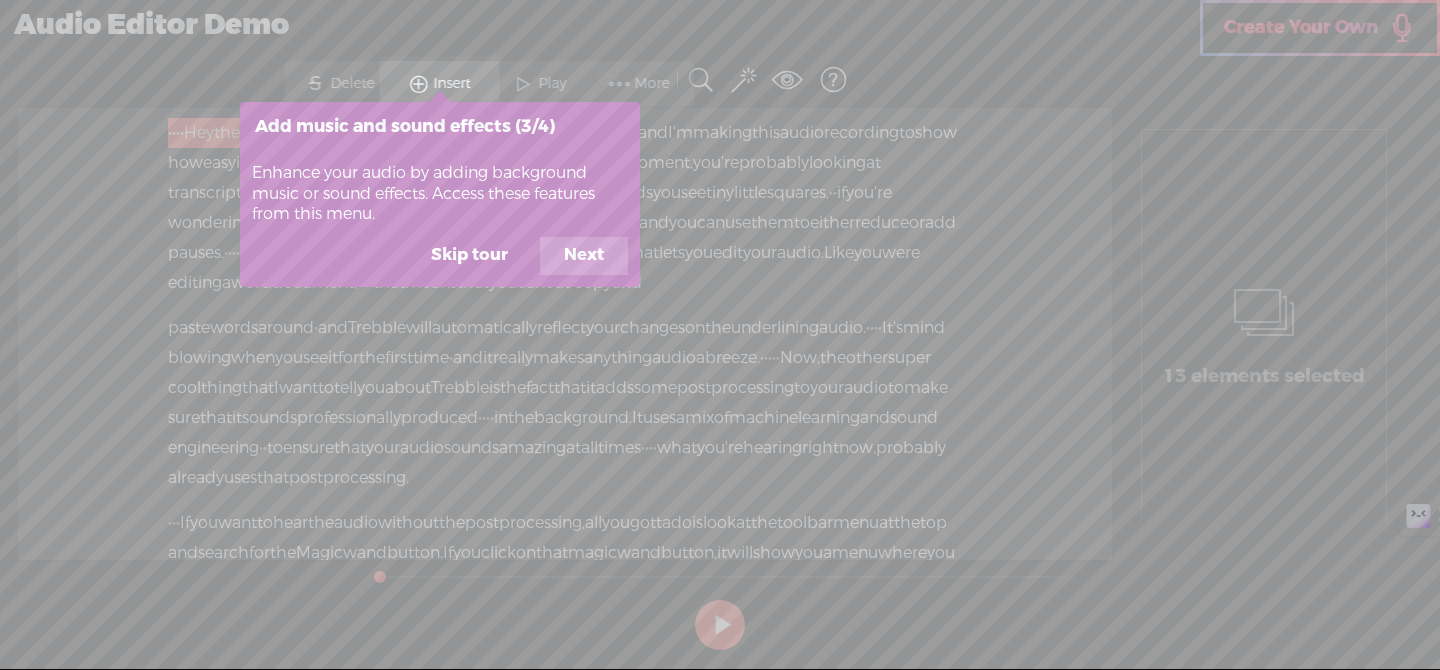 click on "Next" at bounding box center [584, 256] 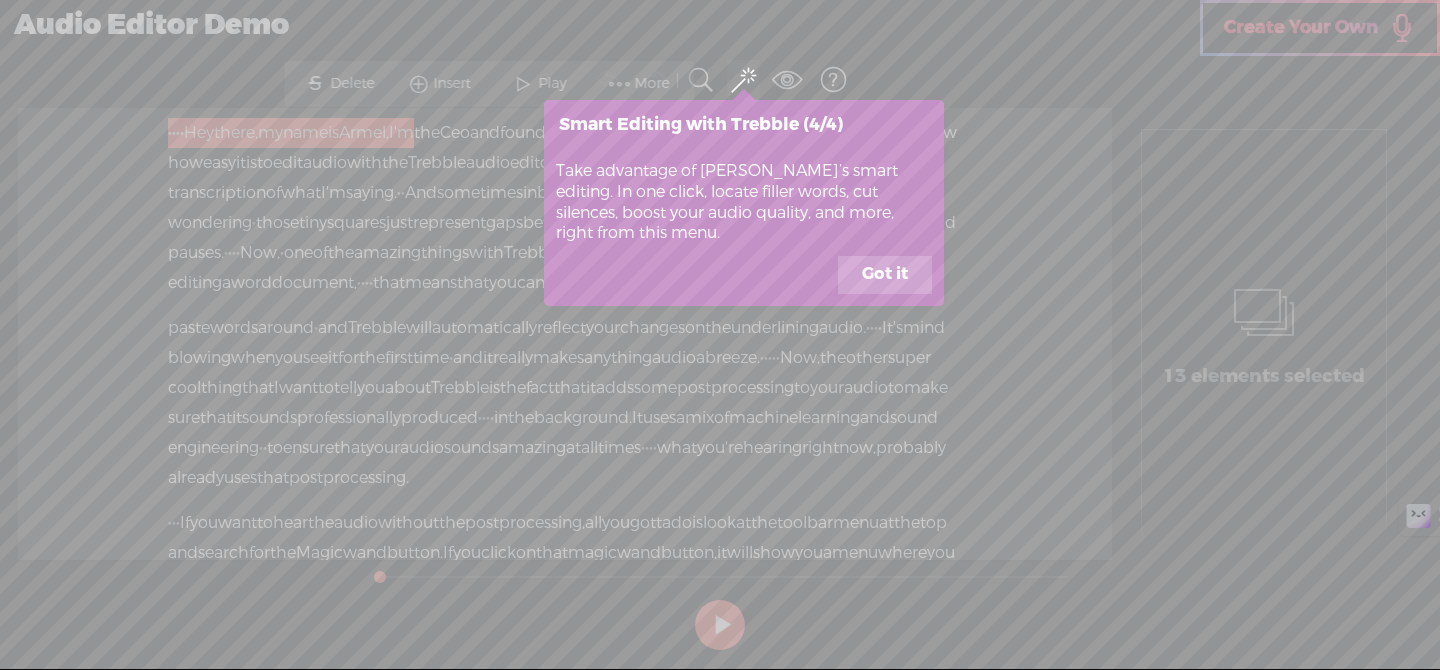 click on "Got it" at bounding box center [885, 275] 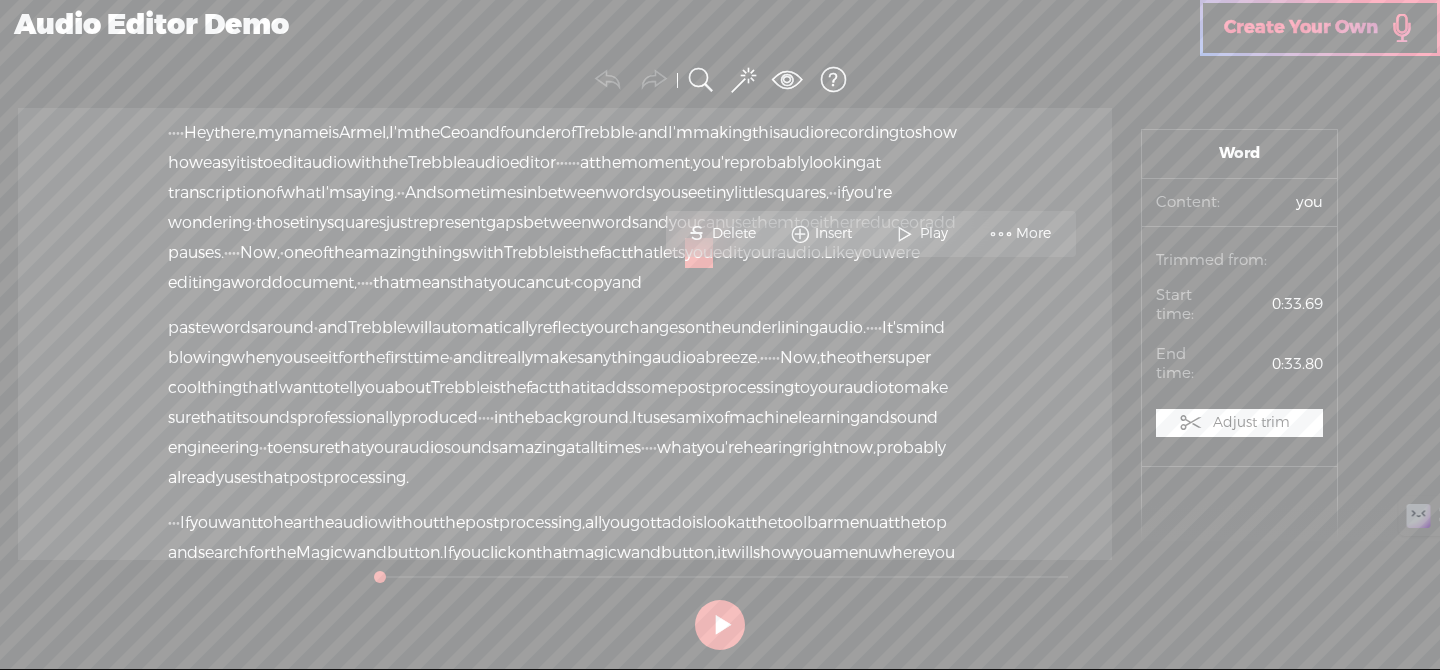click on "·" at bounding box center (182, 133) 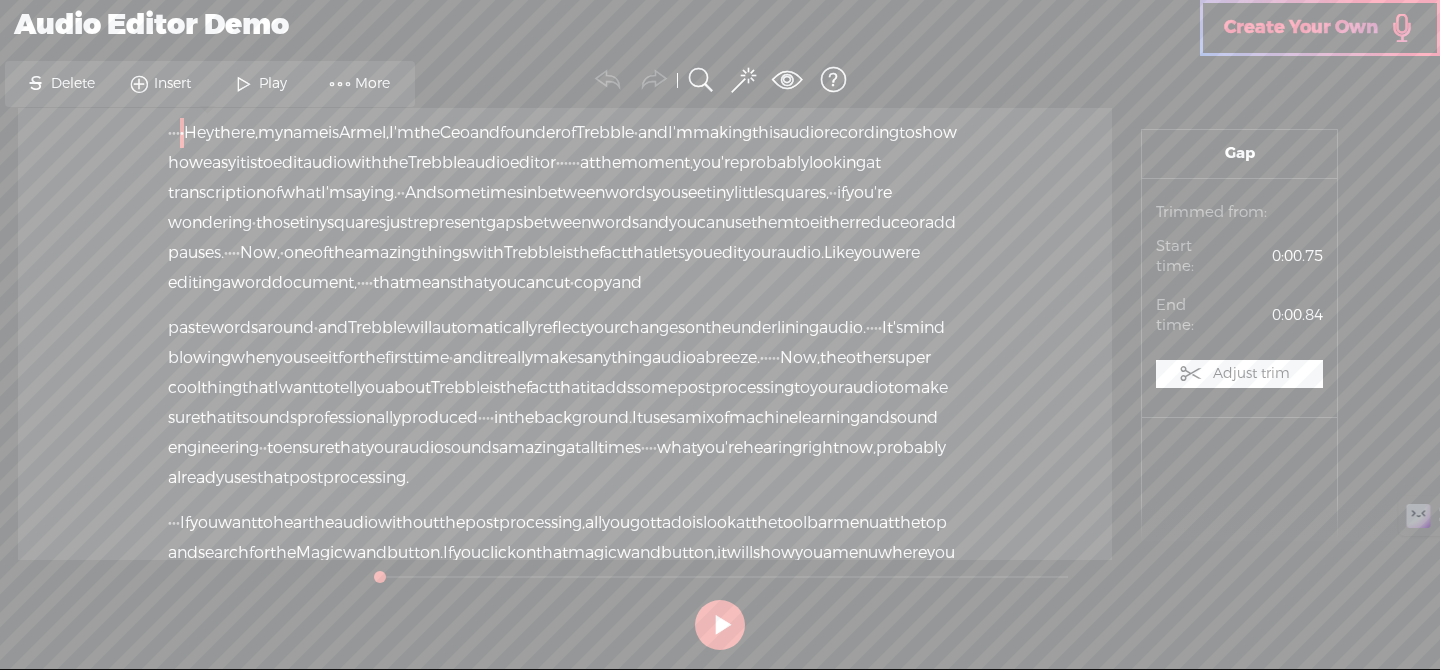 click on "Delete" at bounding box center (75, 84) 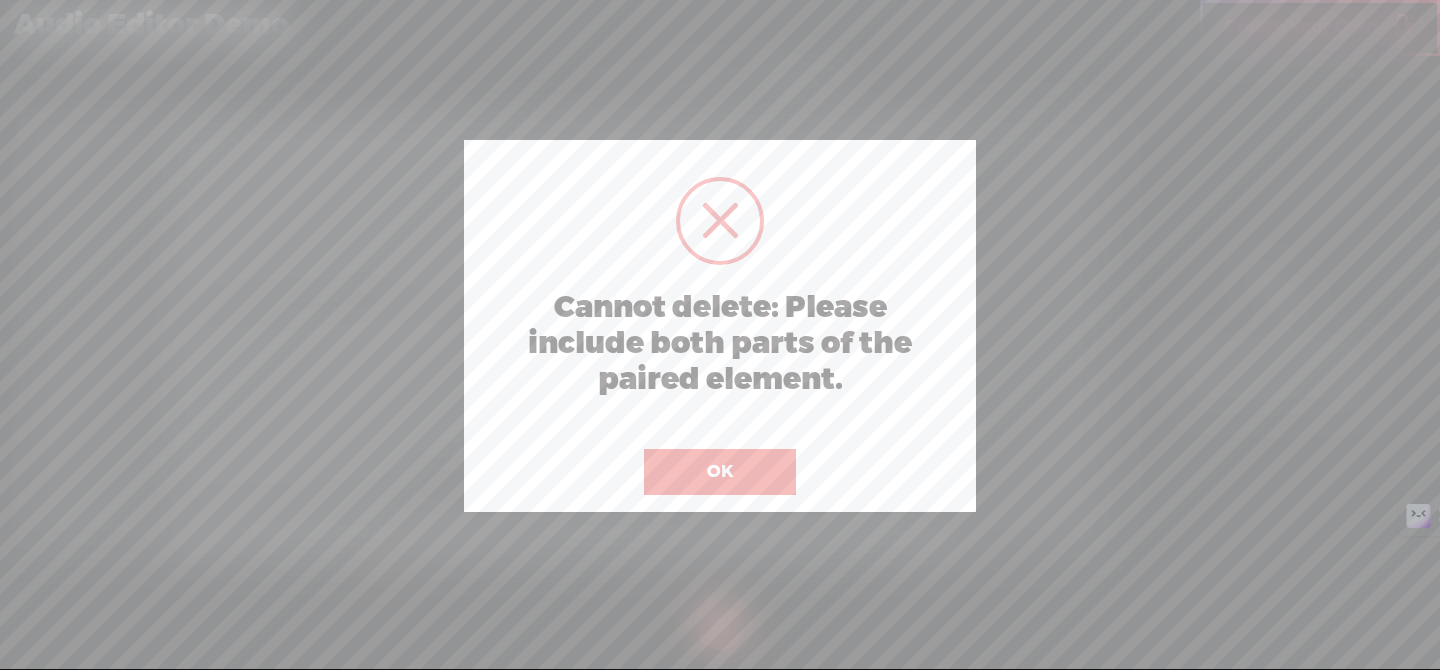 click on "OK" at bounding box center [720, 472] 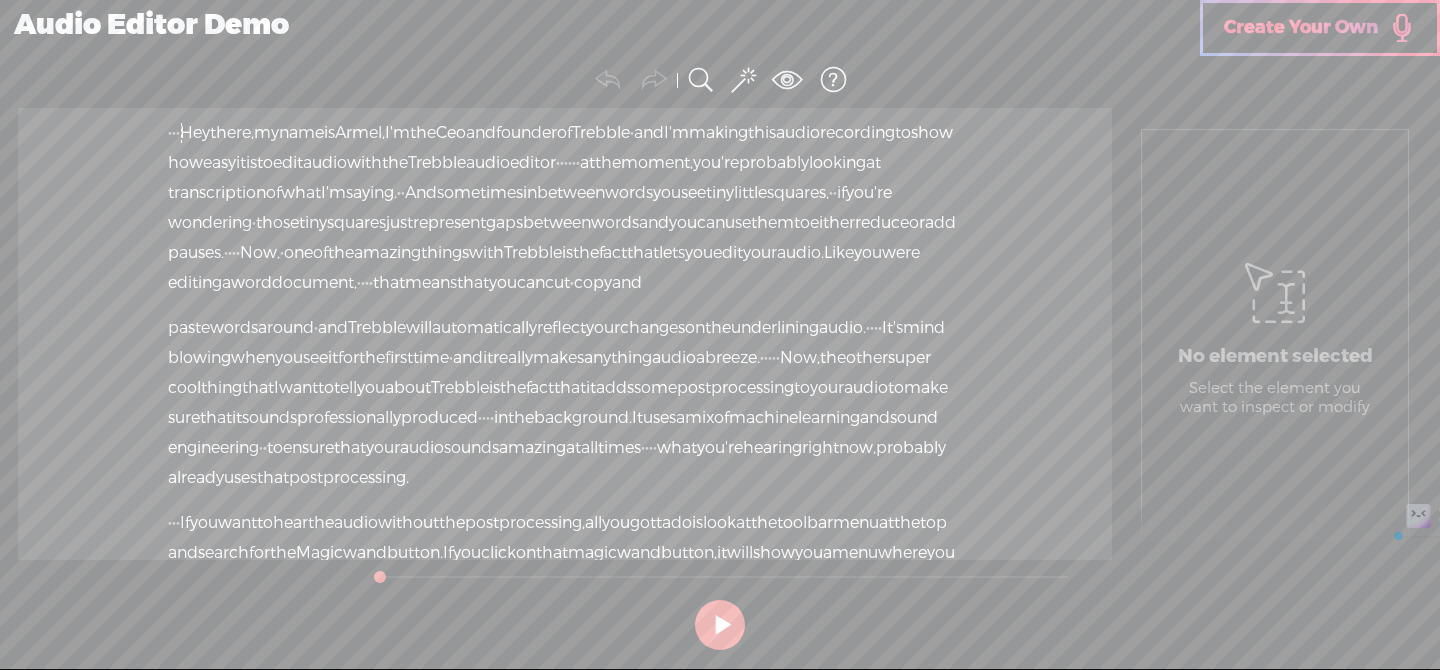 drag, startPoint x: 169, startPoint y: 128, endPoint x: 200, endPoint y: 127, distance: 31.016125 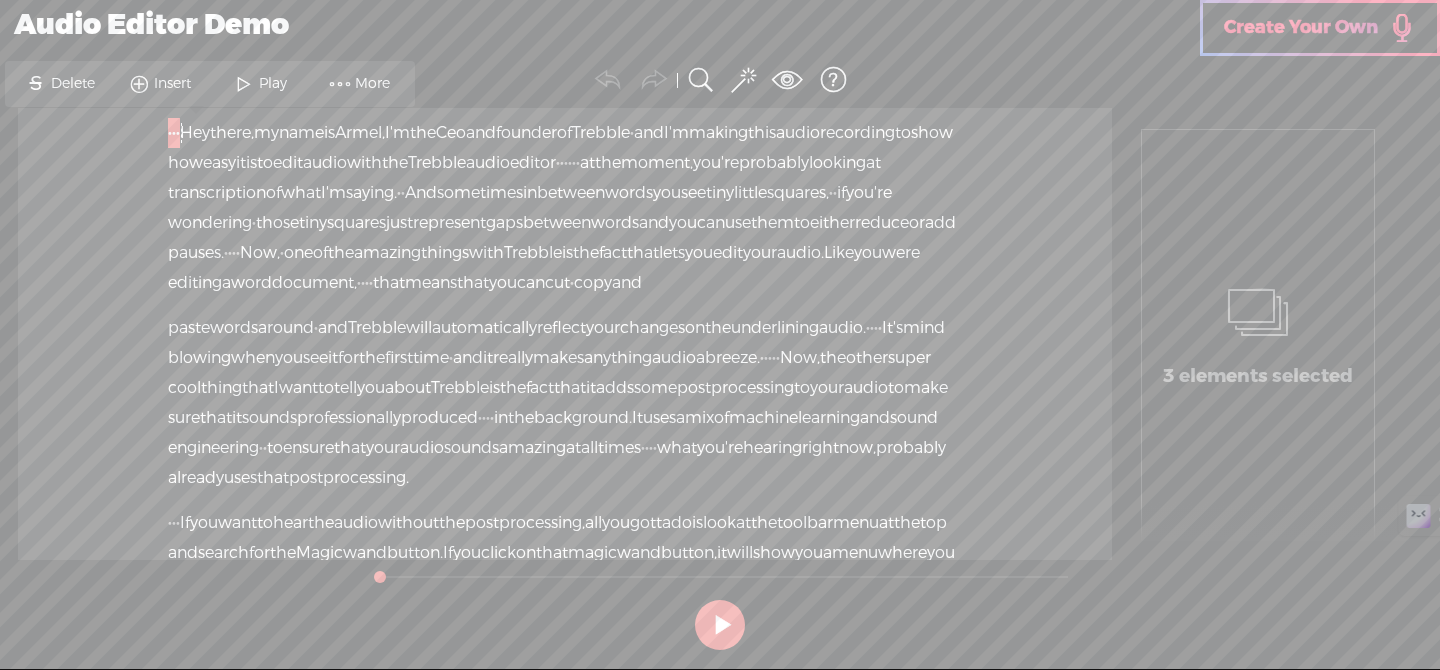 click on "Delete" at bounding box center [75, 84] 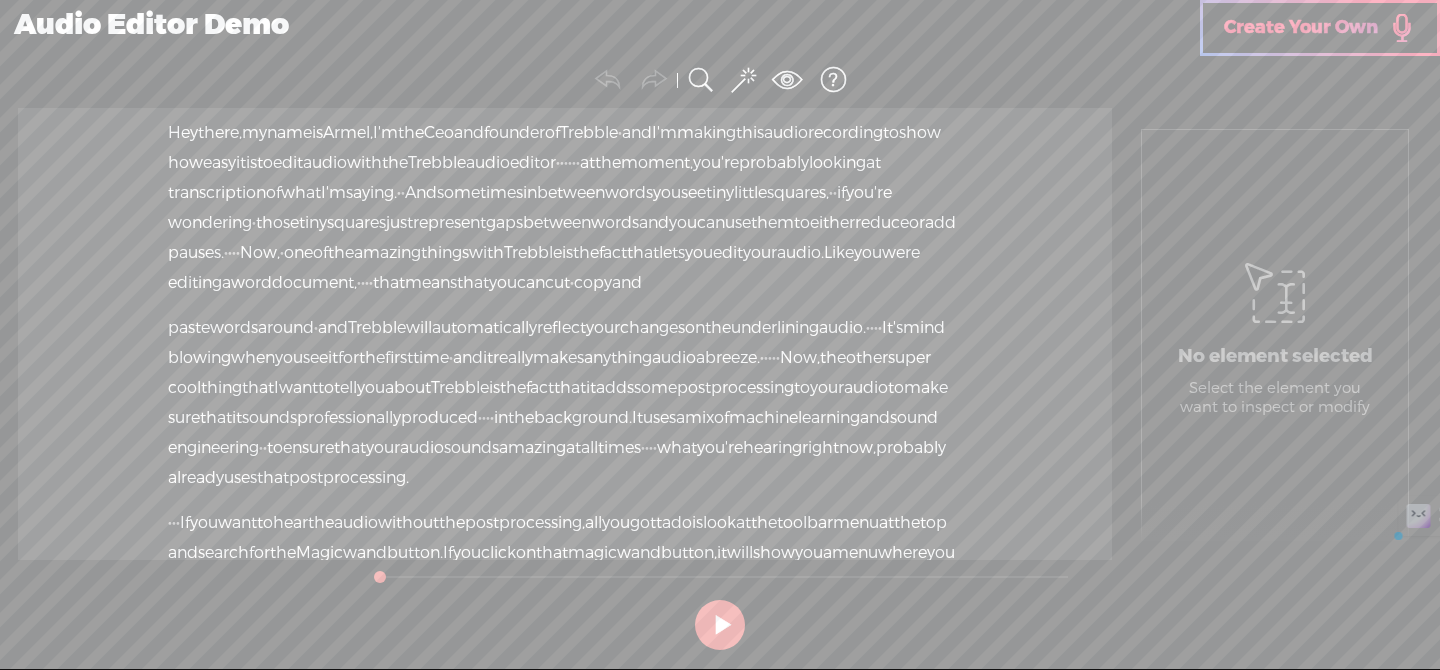 drag, startPoint x: 811, startPoint y: 187, endPoint x: 829, endPoint y: 190, distance: 18.248287 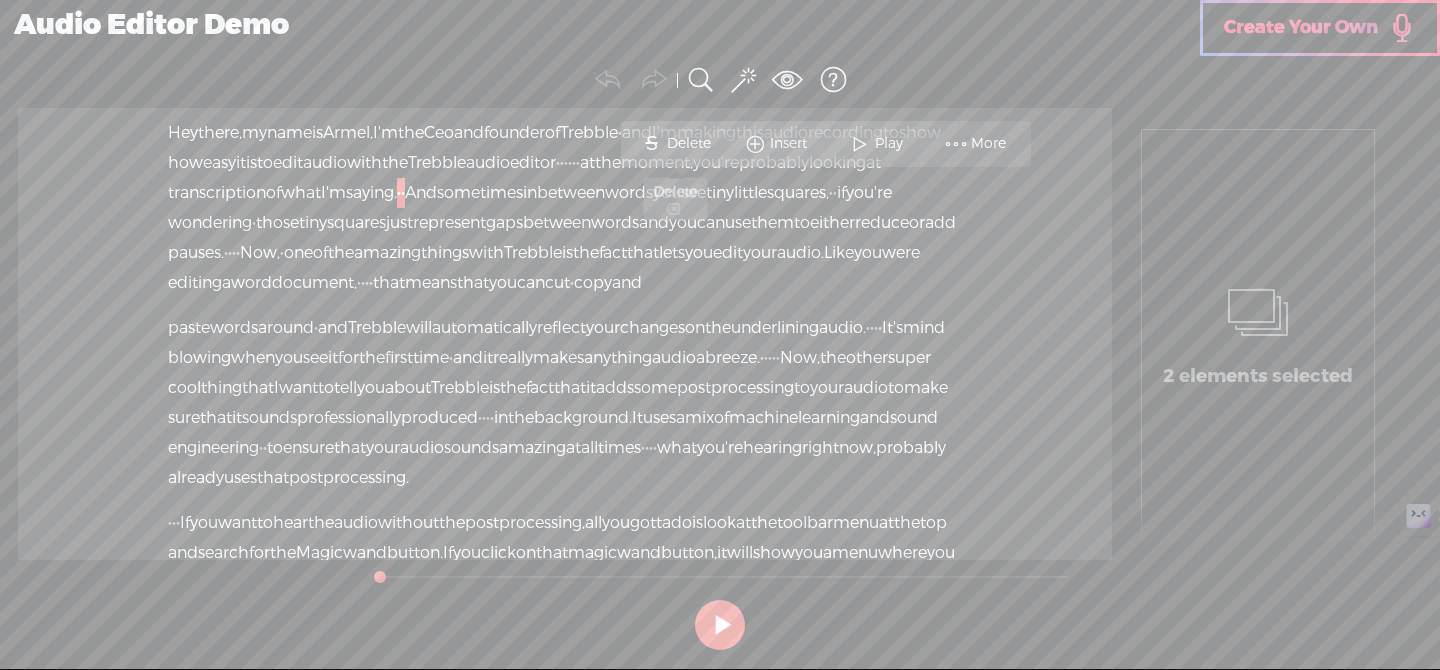 click on "Delete" at bounding box center [691, 144] 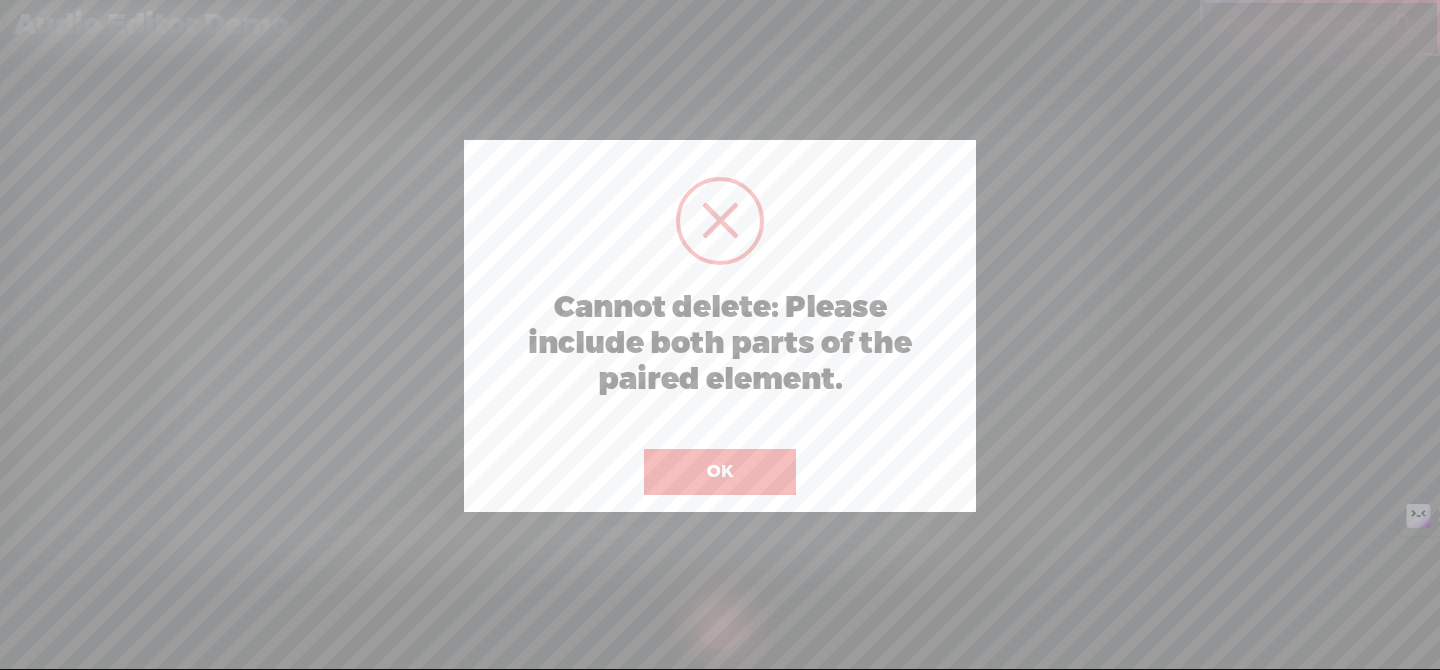click on "OK" at bounding box center (720, 472) 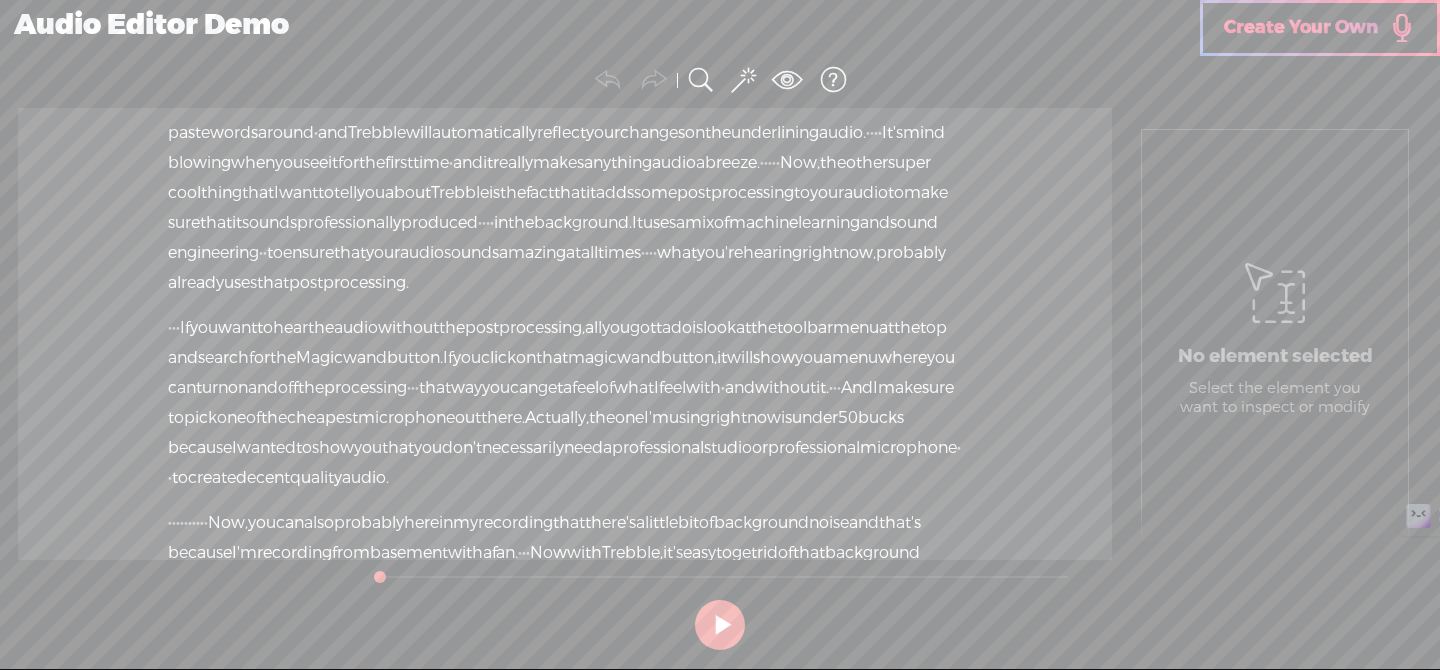 scroll, scrollTop: 0, scrollLeft: 0, axis: both 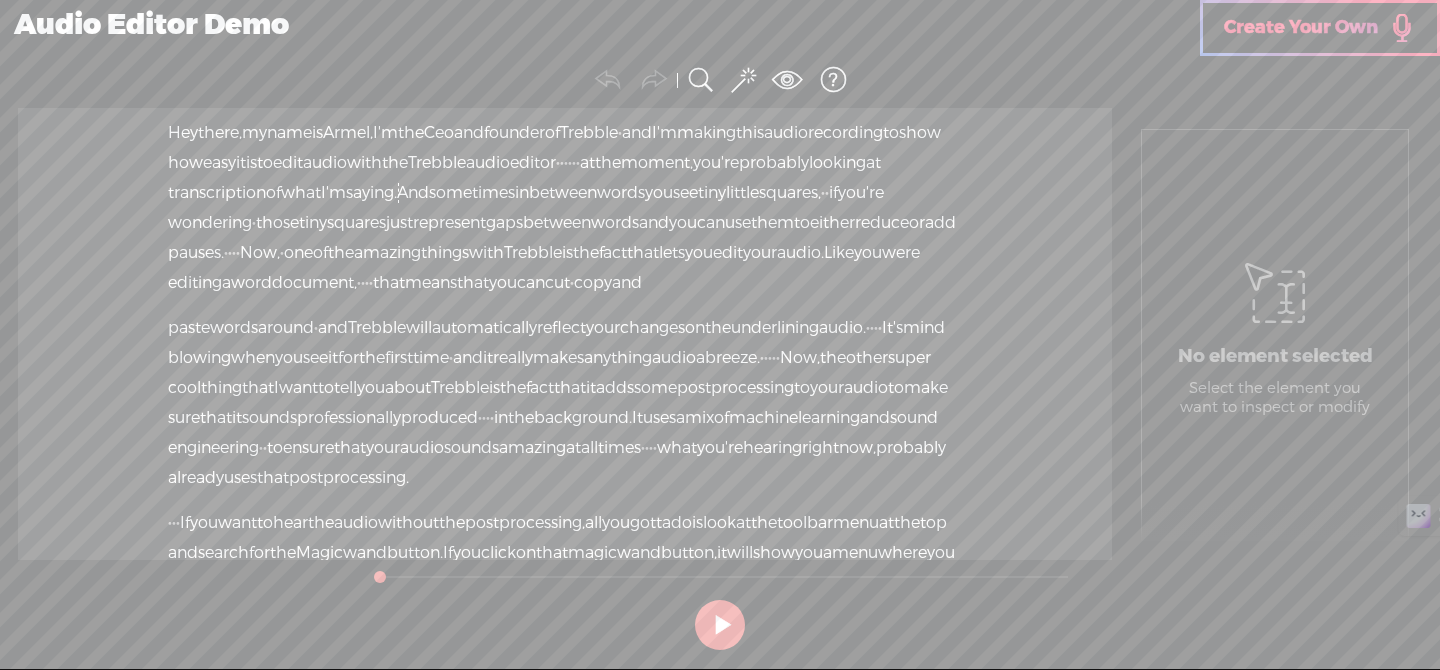 click at bounding box center [720, 625] 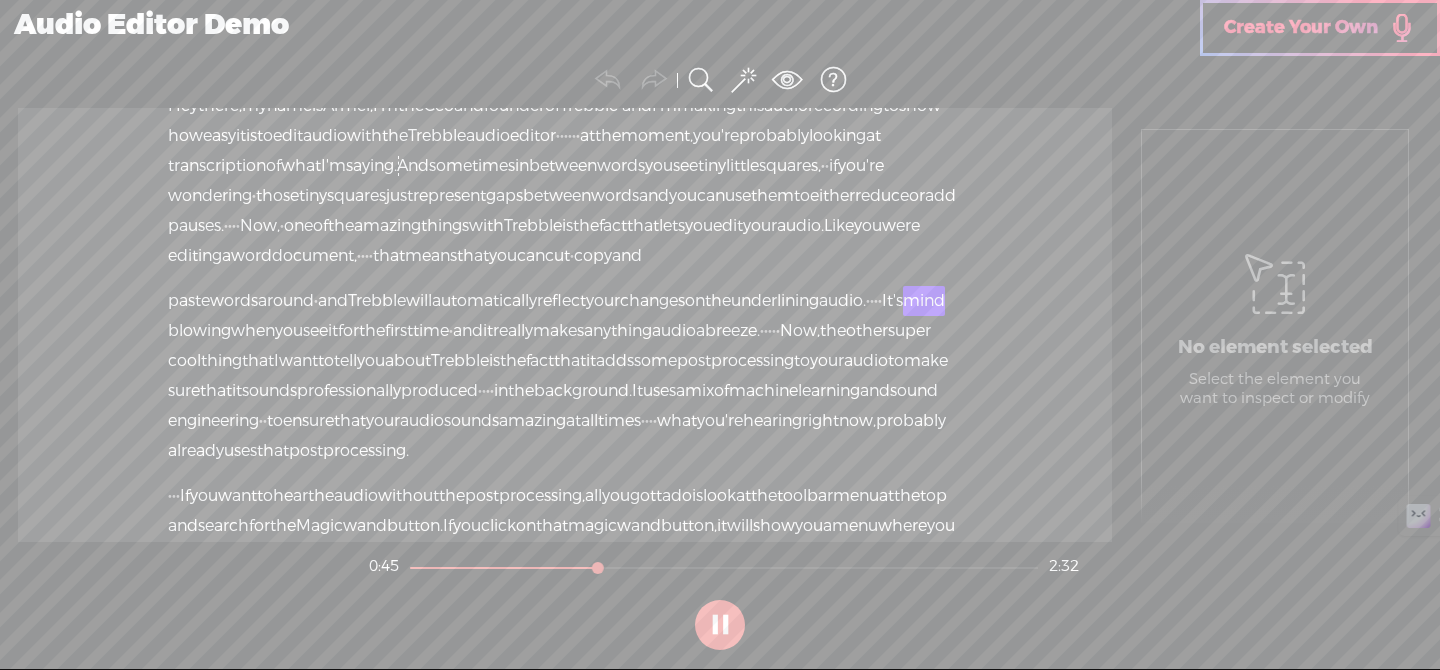 scroll, scrollTop: 0, scrollLeft: 0, axis: both 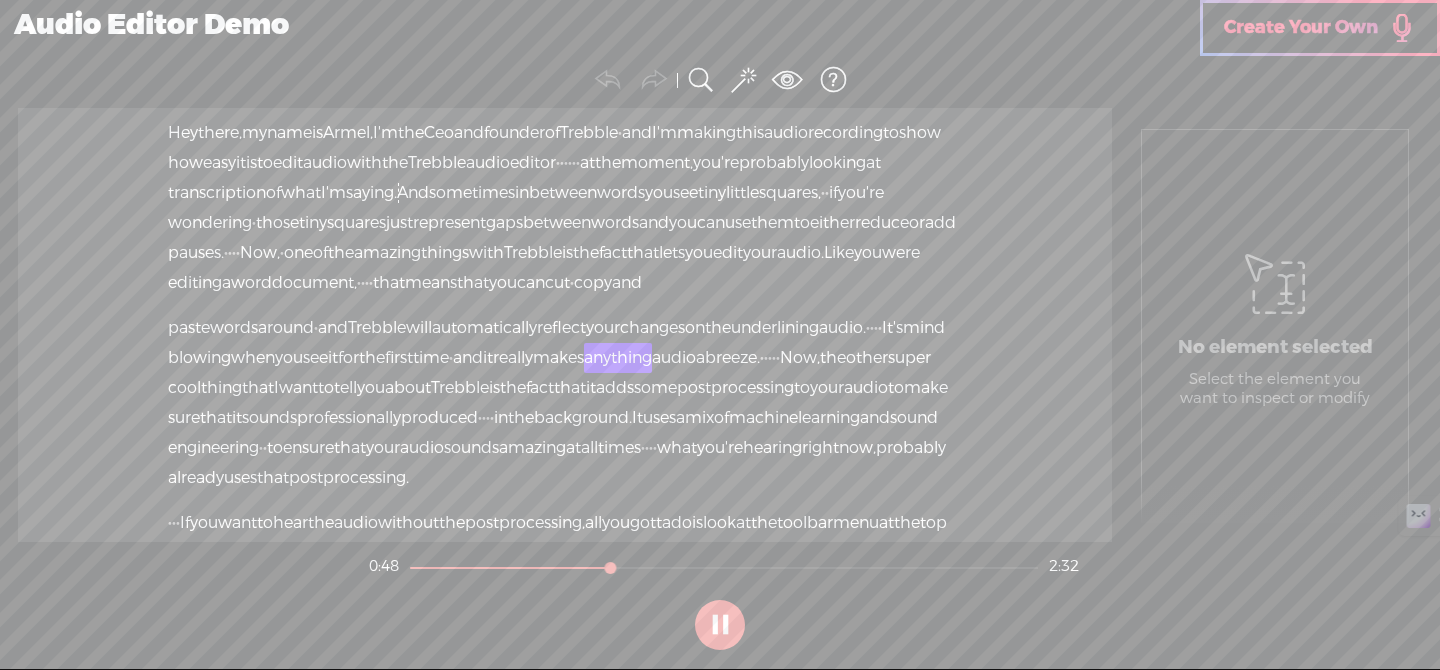 click at bounding box center [720, 625] 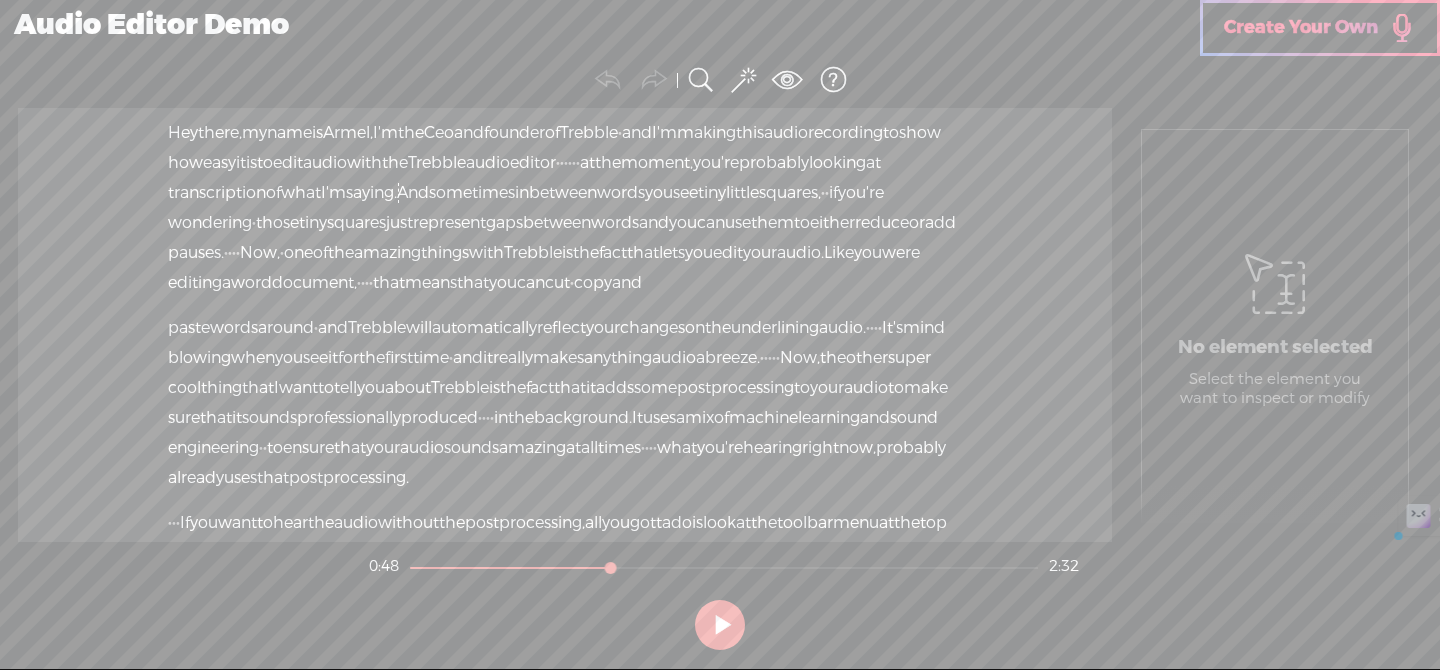 click on "Hey
there,
·
my
name
is
[GEOGRAPHIC_DATA],
·
I'm
the
Ceo
and
founder
of
·
Trebble
·
and
I'm
making
this
audio
recording
to
show
how
·
easy
it
·
is
to
edit
·
audio
with
the
·
Trebble
·
audio
editor
·
·
·
·
·
·
at
the" at bounding box center (565, 208) 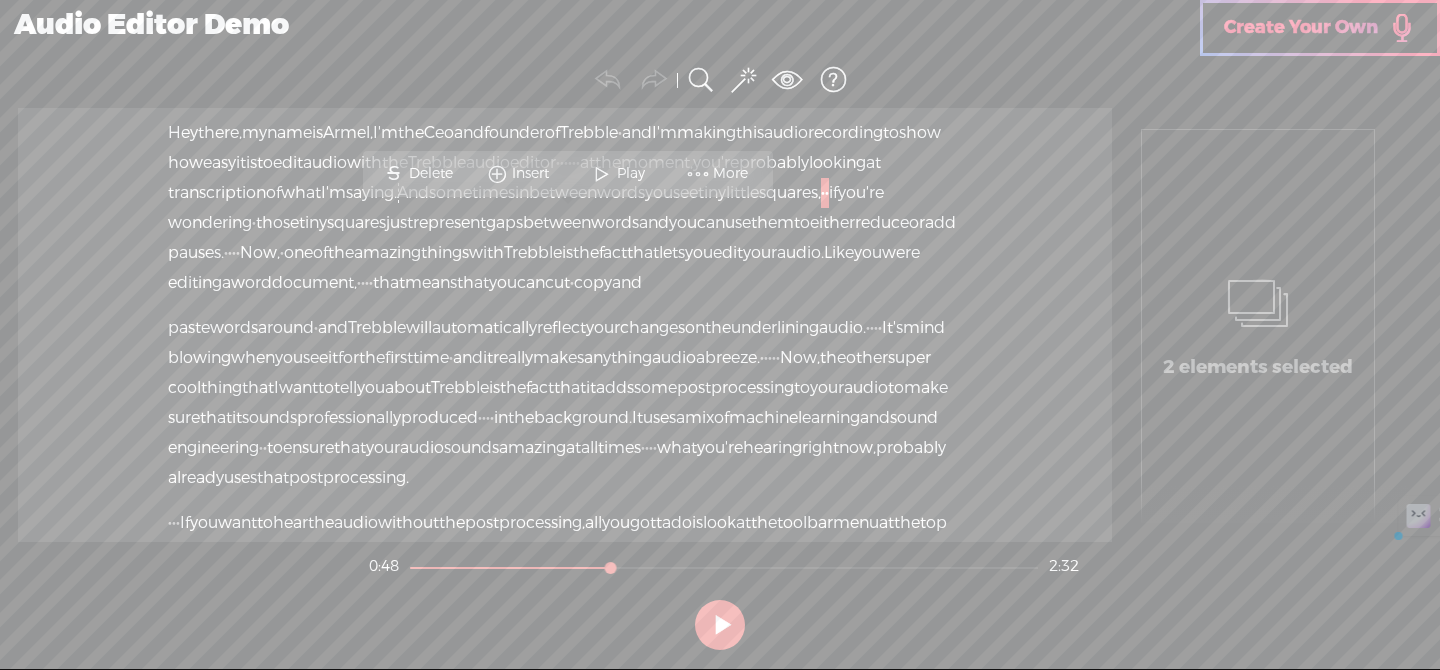 drag, startPoint x: 552, startPoint y: 220, endPoint x: 569, endPoint y: 220, distance: 17 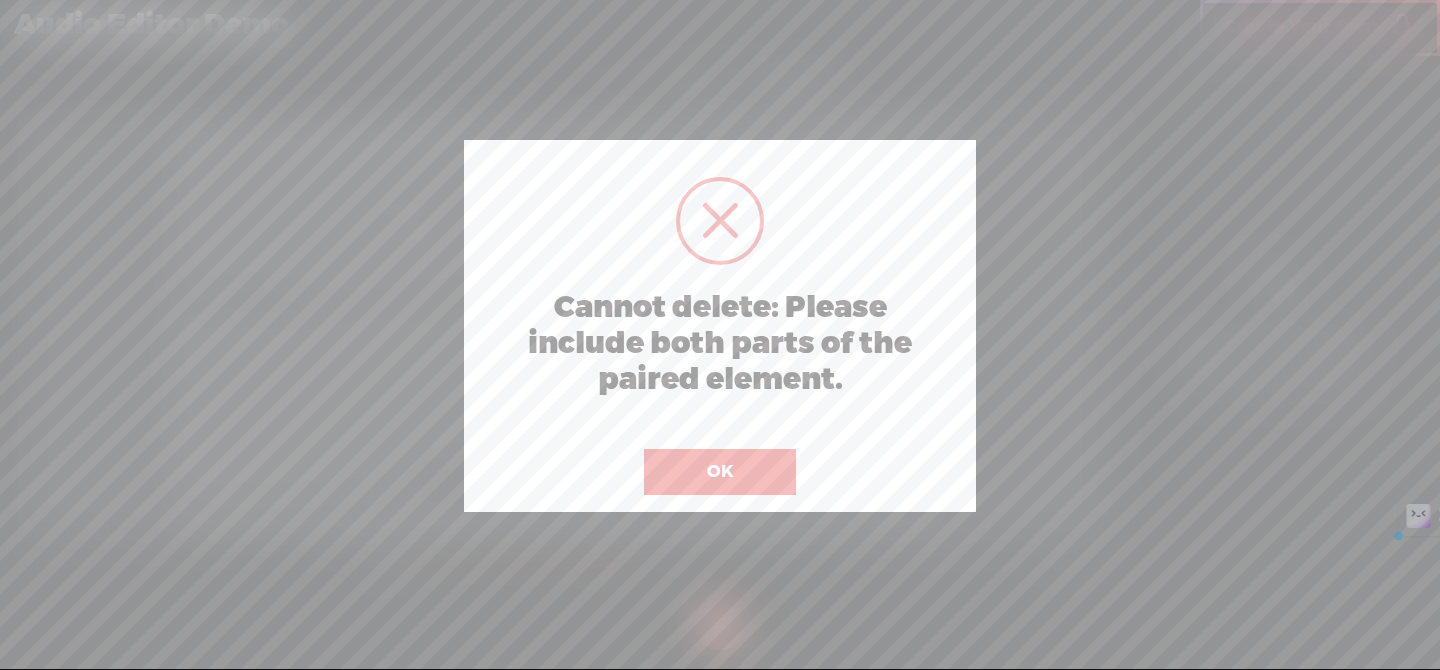 click on "OK" at bounding box center (720, 472) 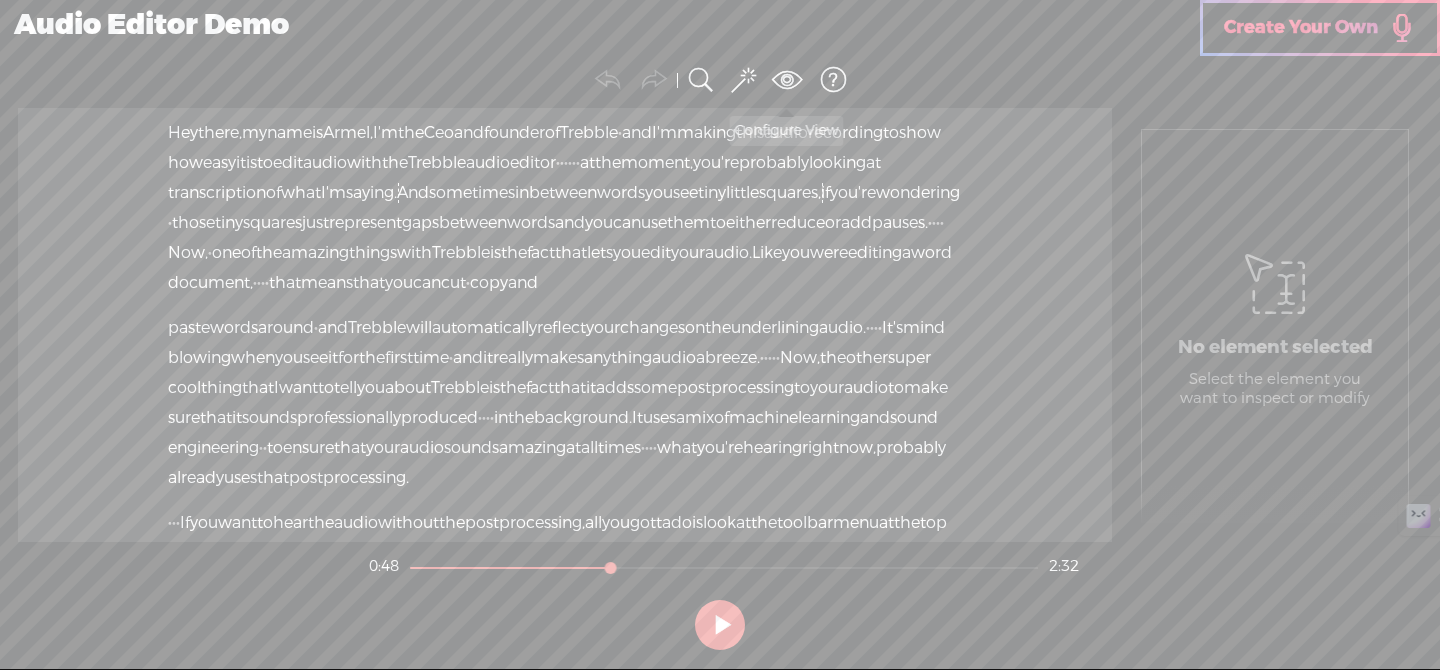 click at bounding box center (787, 80) 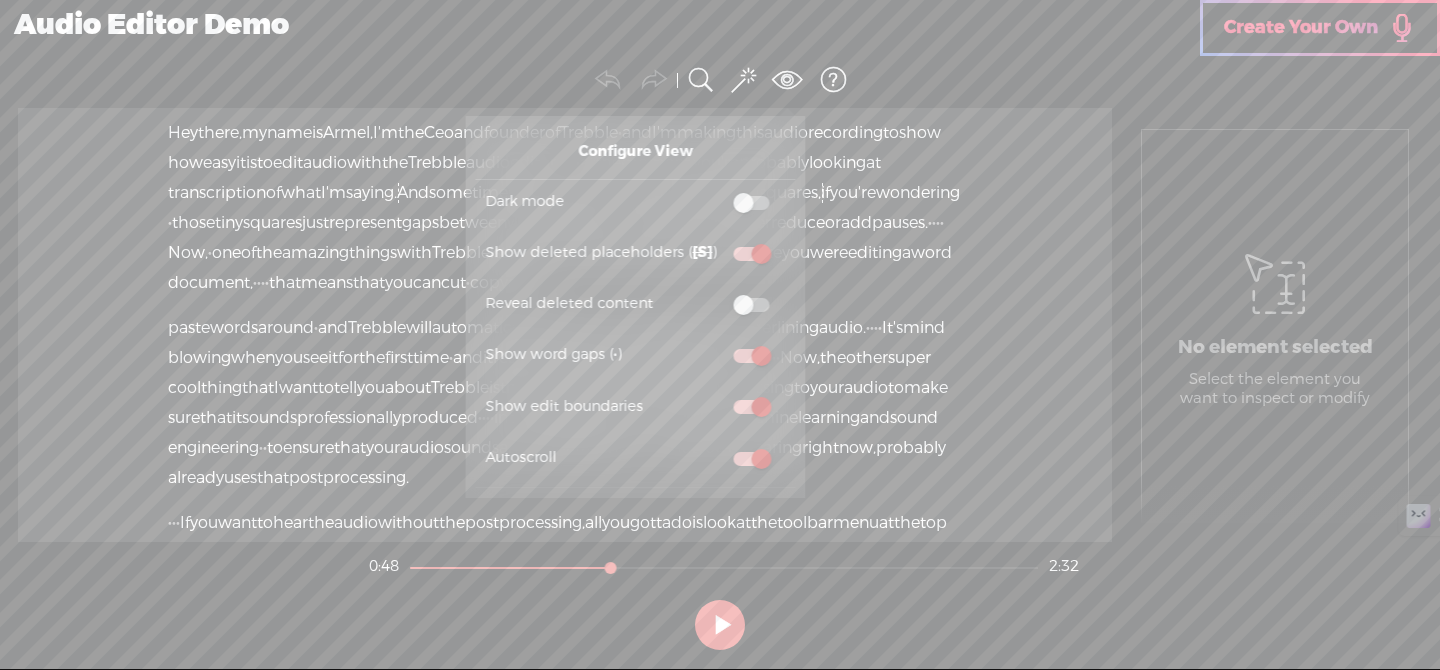 click on "Undo
Redo
Search
Remove Background Noise
AI Tools
Configure Magic Sound Enhancer™
Display settings
Autoscroll
Help" at bounding box center (720, 80) 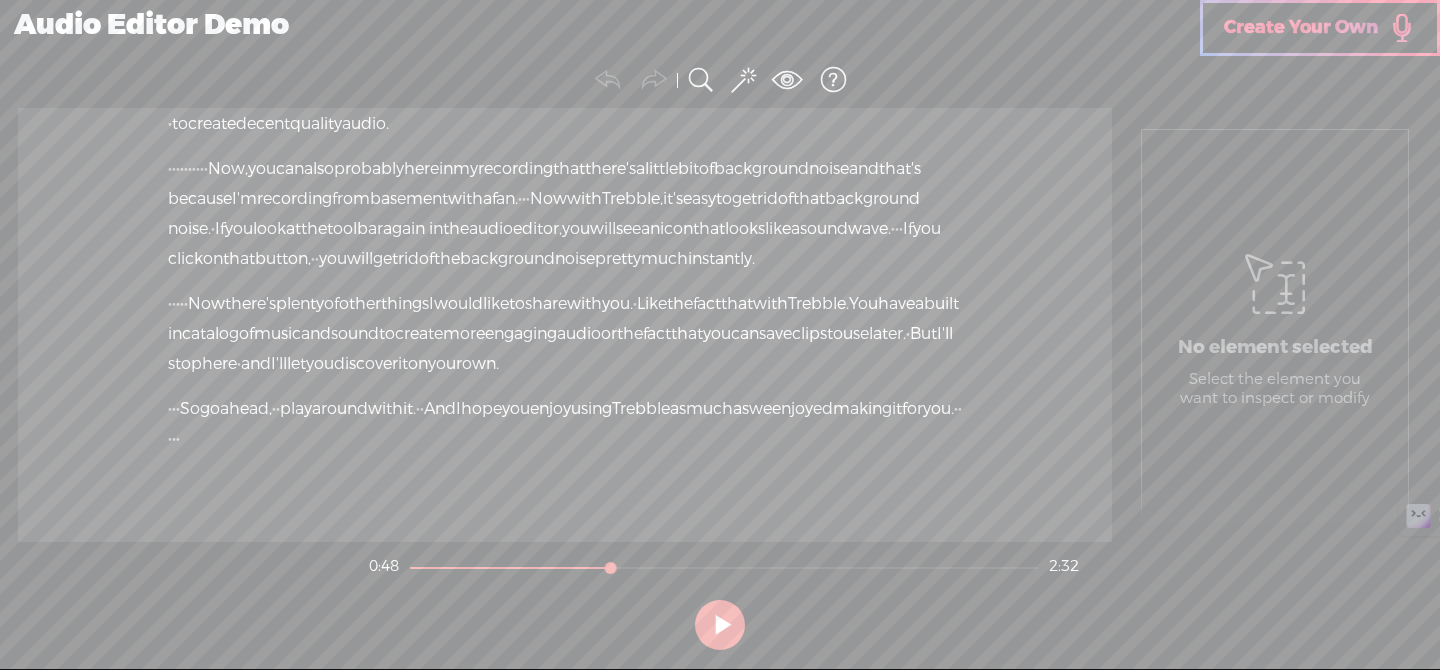 scroll, scrollTop: 755, scrollLeft: 0, axis: vertical 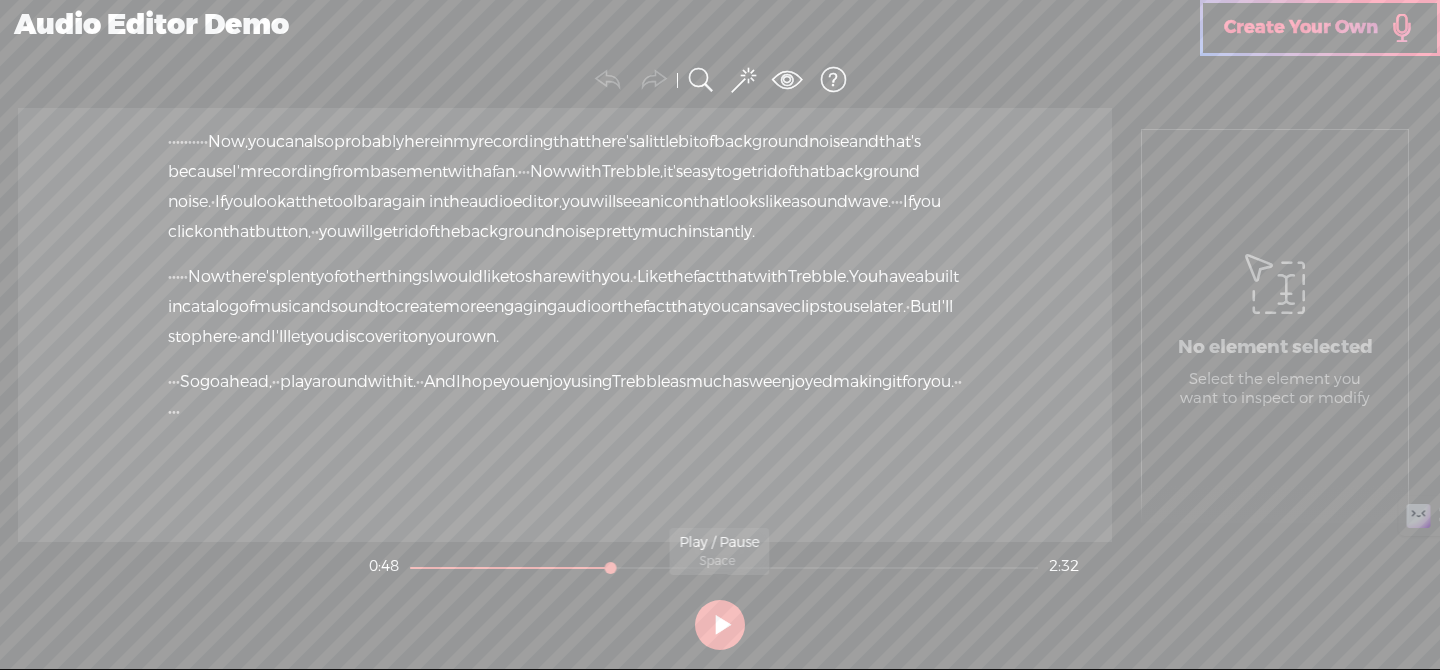click on "And" at bounding box center (440, 382) 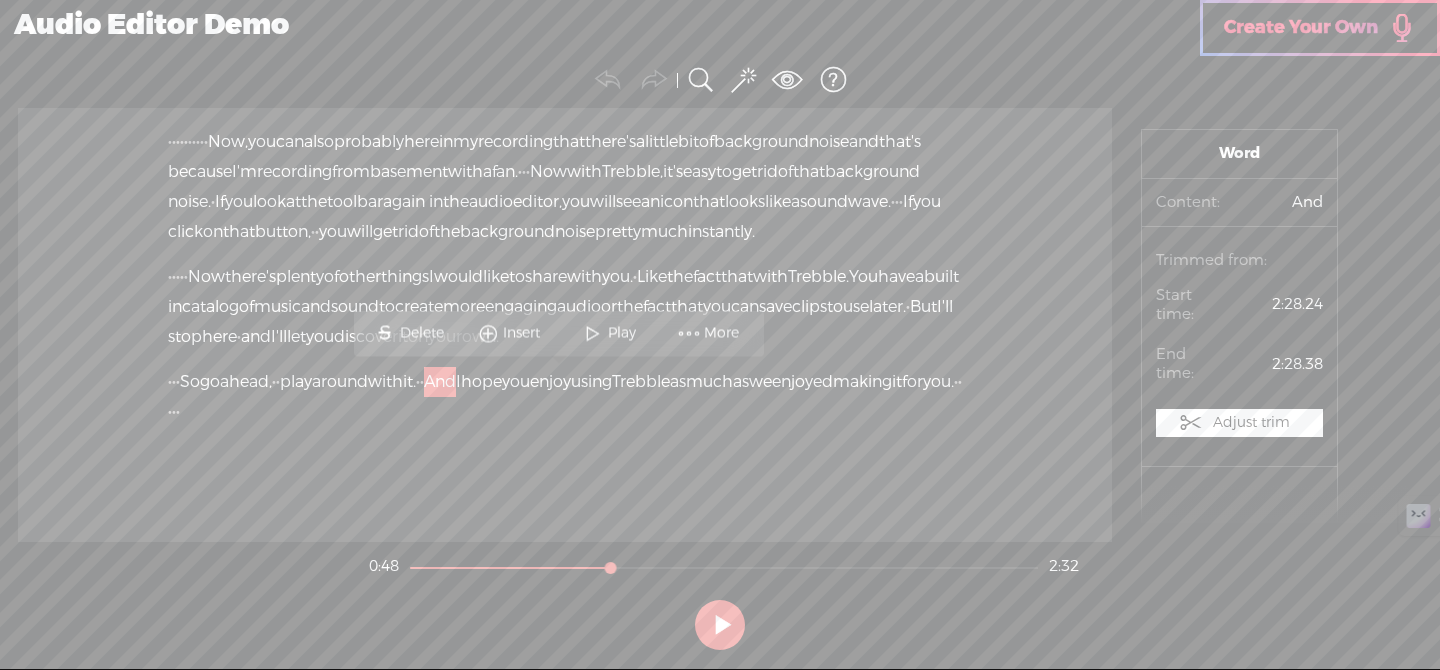click on "And" at bounding box center [440, 382] 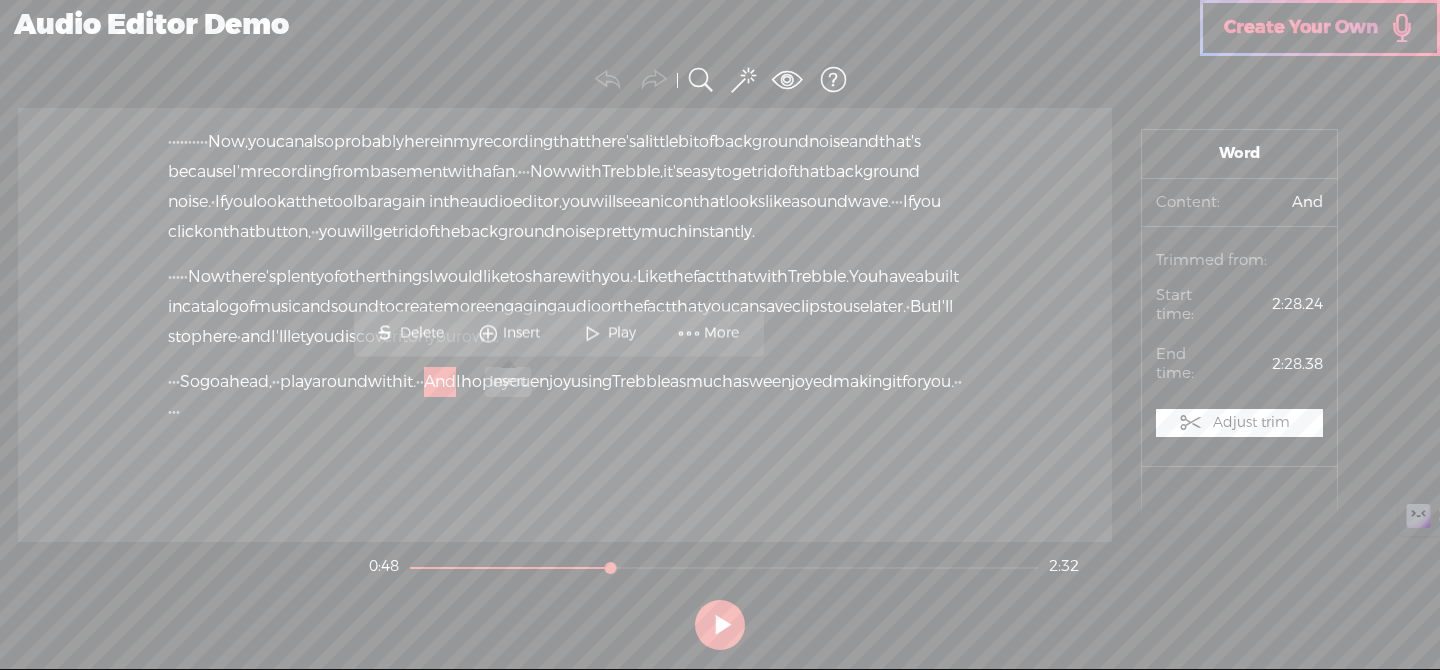 click at bounding box center [488, 333] 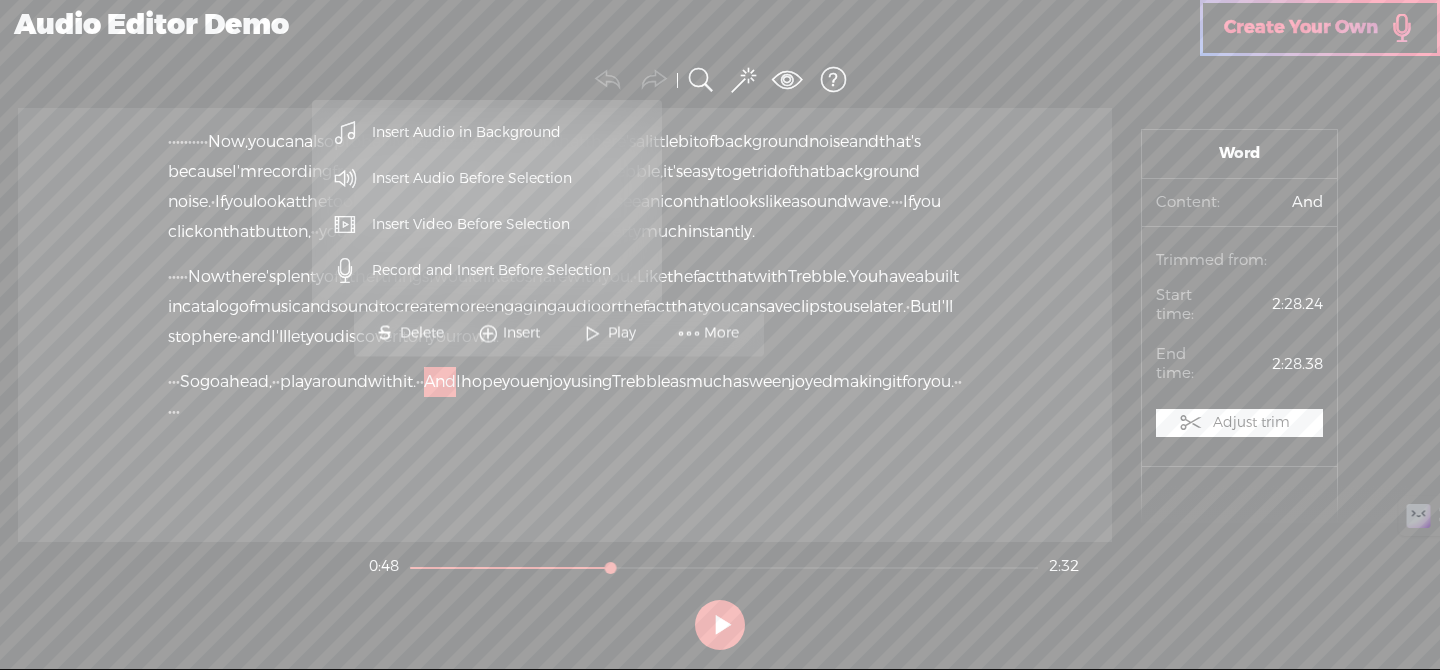 click on "Insert Audio Before Selection" at bounding box center (472, 178) 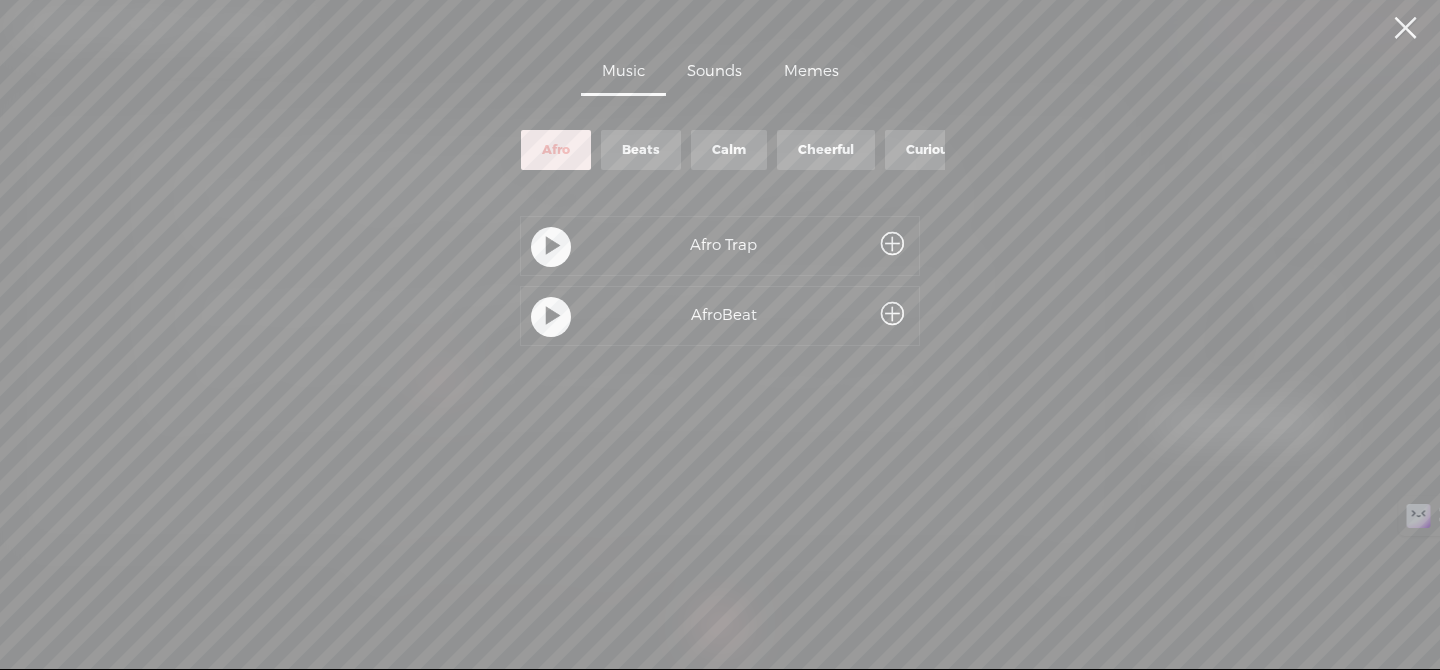 click at bounding box center [553, 247] 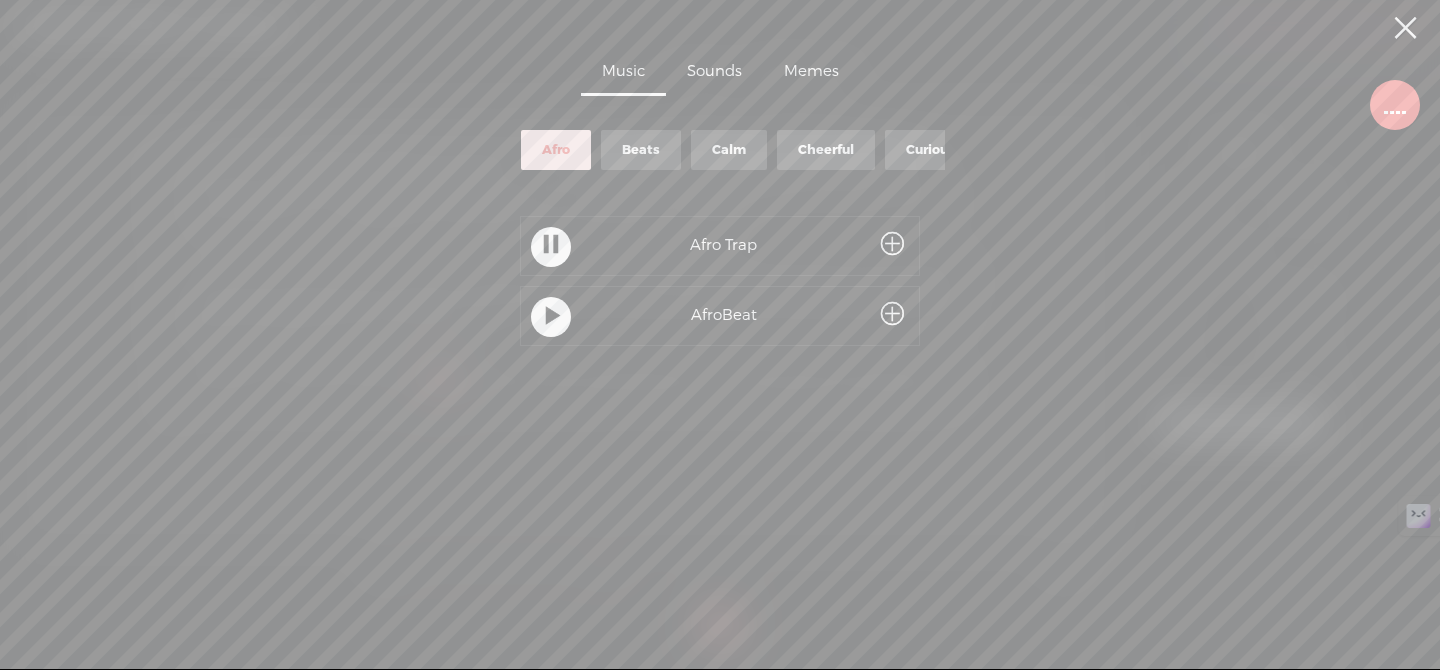 click at bounding box center (551, 246) 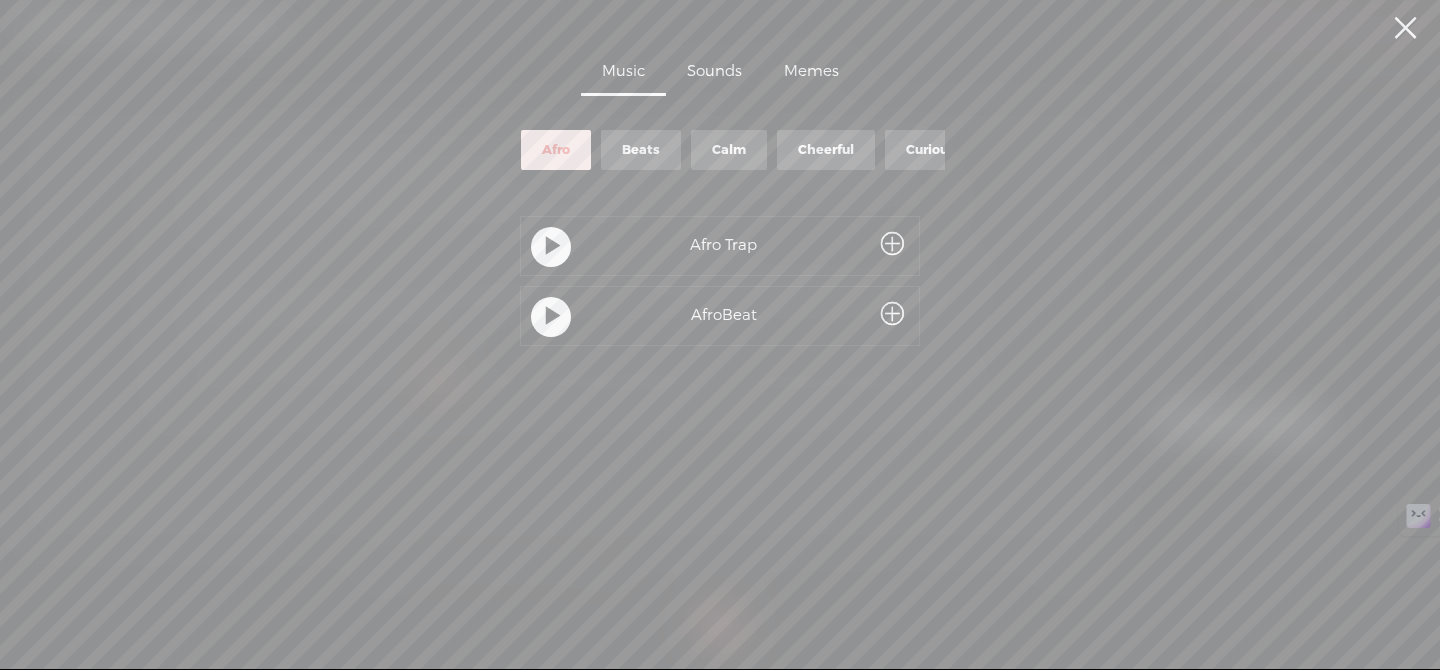 click on "Sounds" at bounding box center (714, 73) 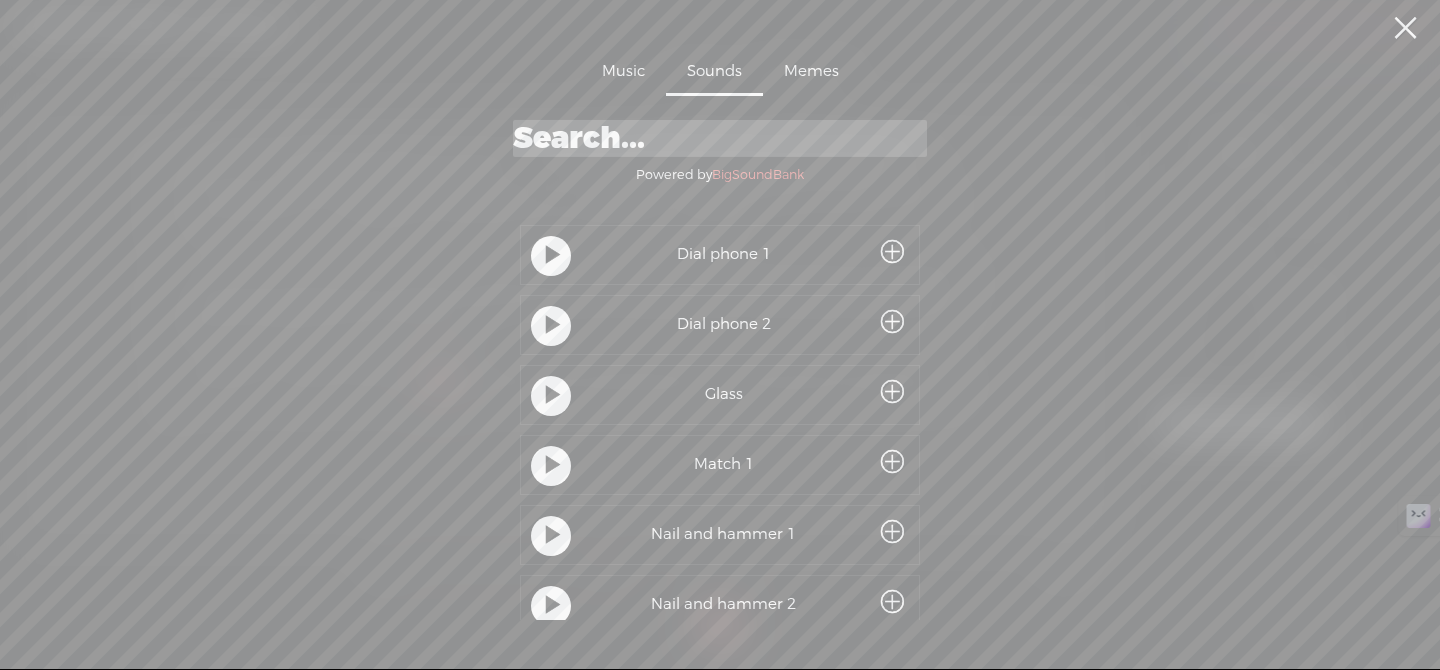 click at bounding box center [553, 326] 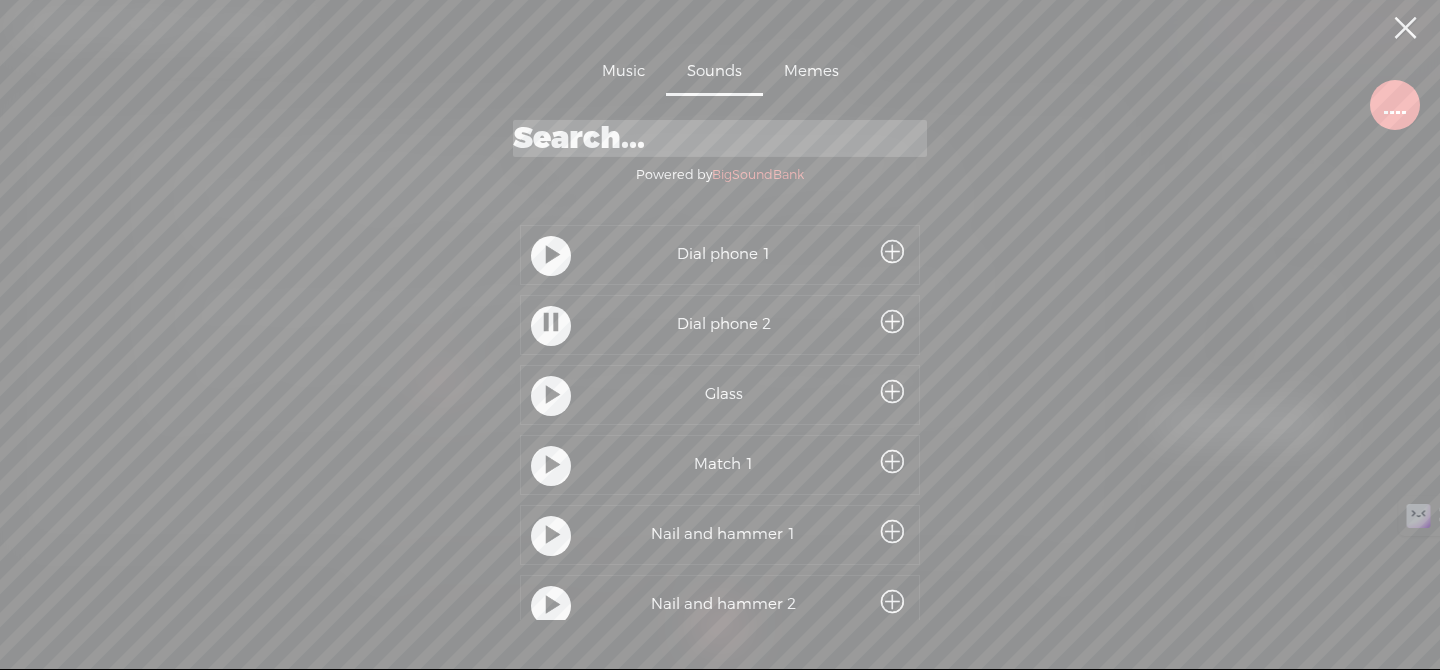 click at bounding box center [553, 466] 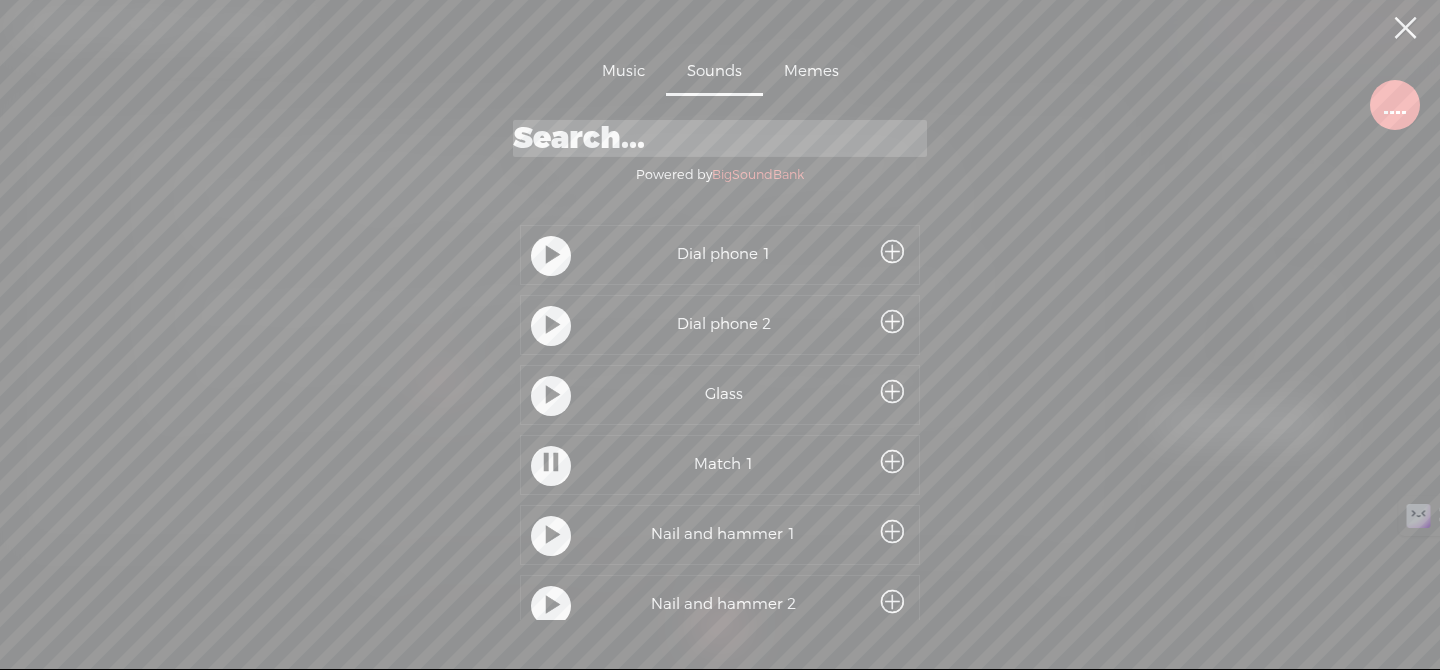 click at bounding box center [892, 463] 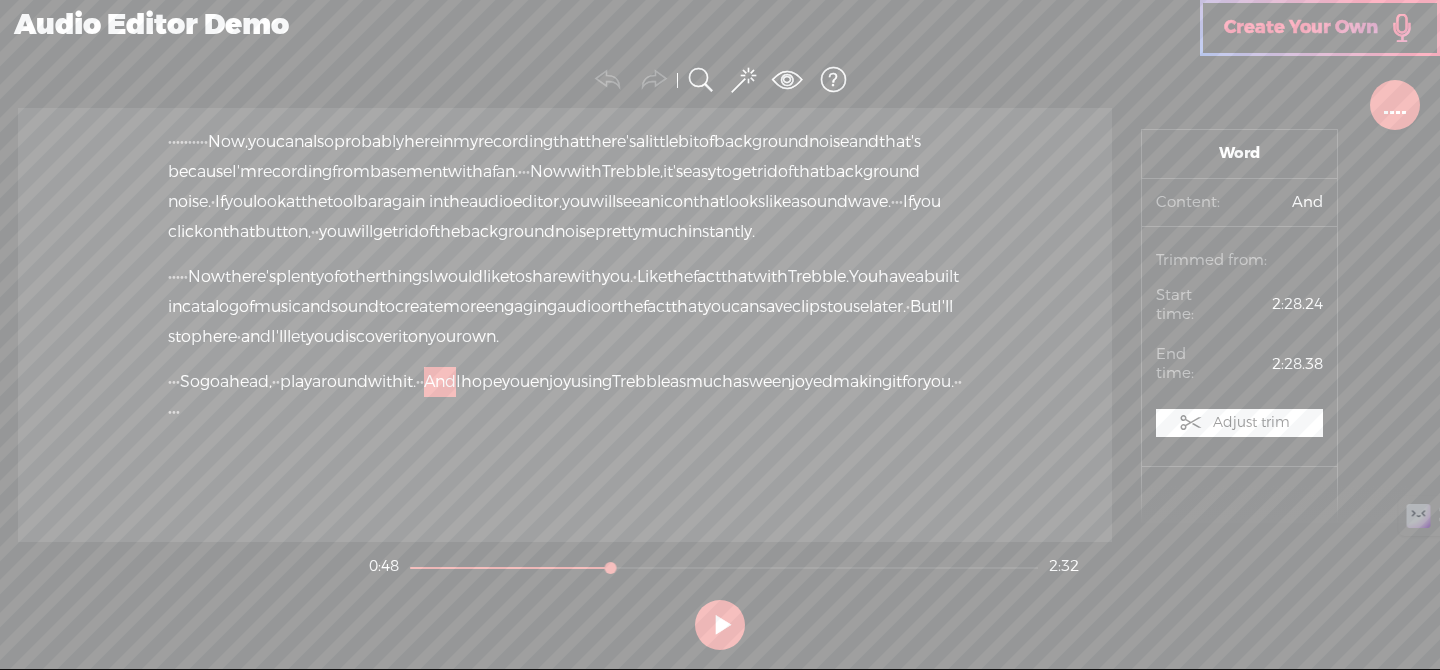 click on "around" at bounding box center [340, 382] 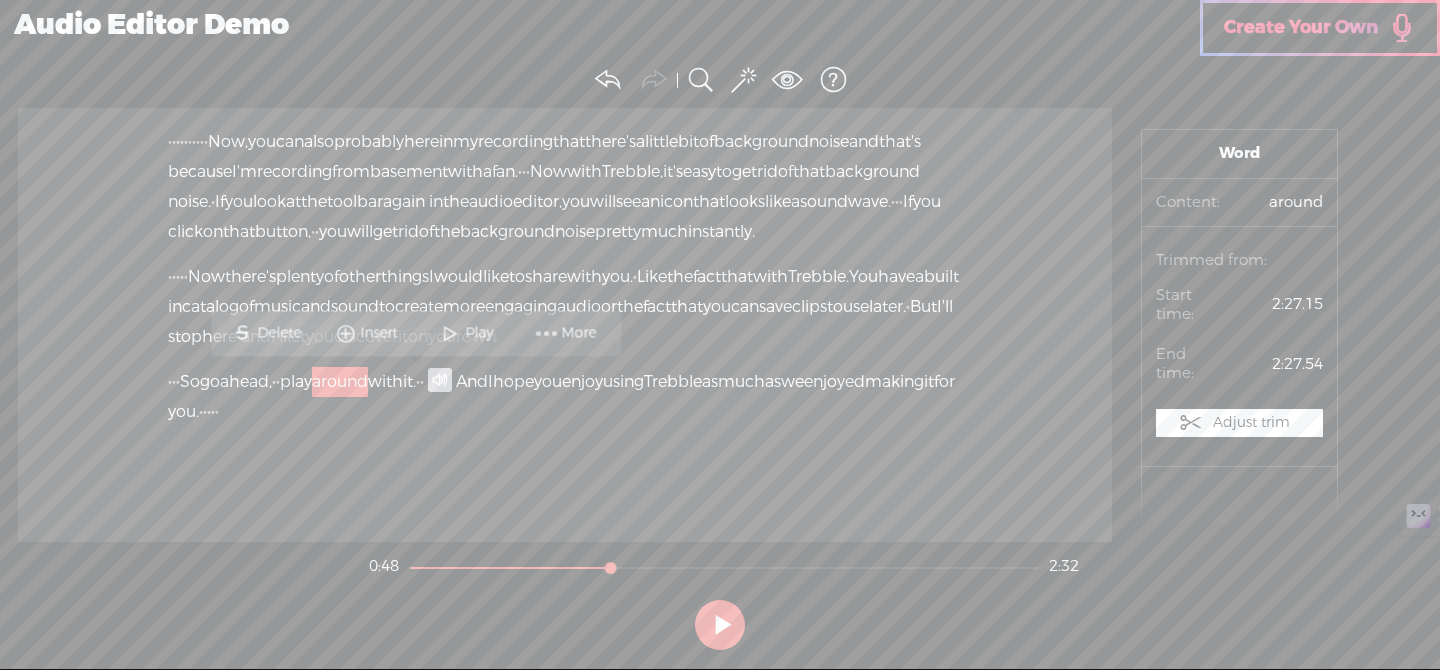 click on "around" at bounding box center (340, 382) 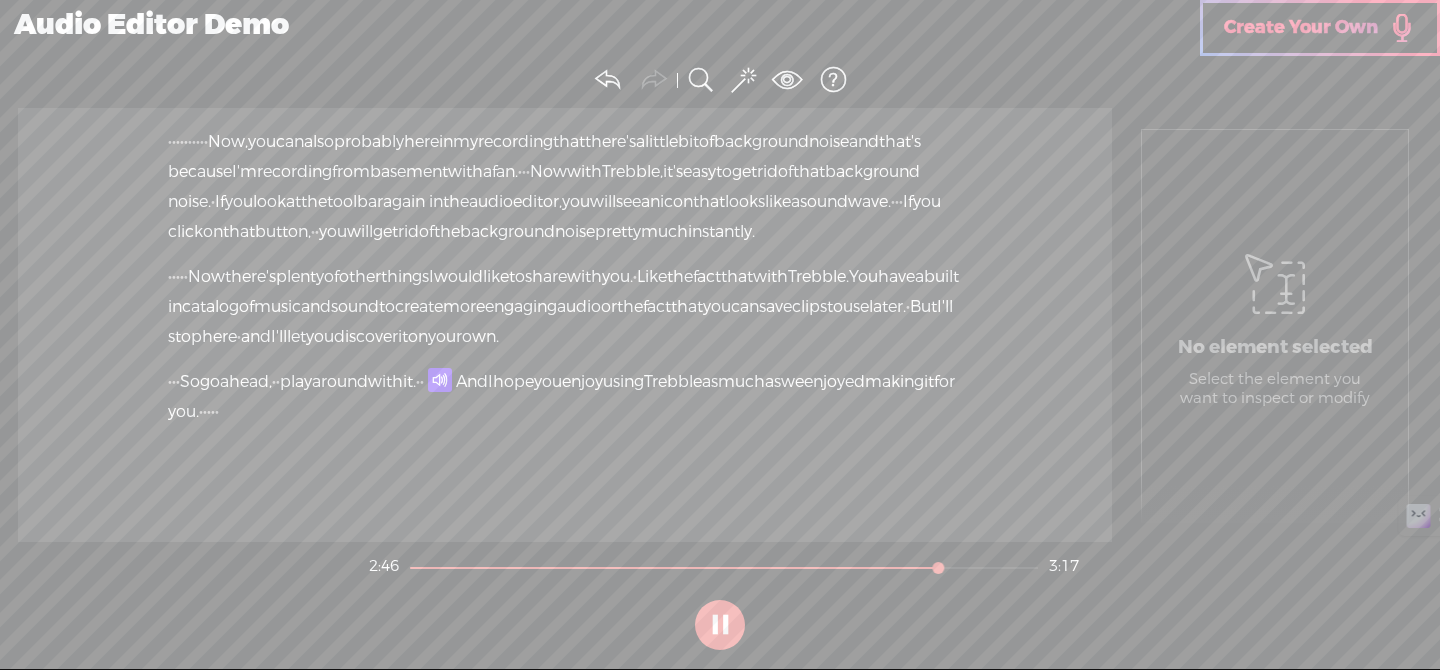 click on "And" at bounding box center (472, 382) 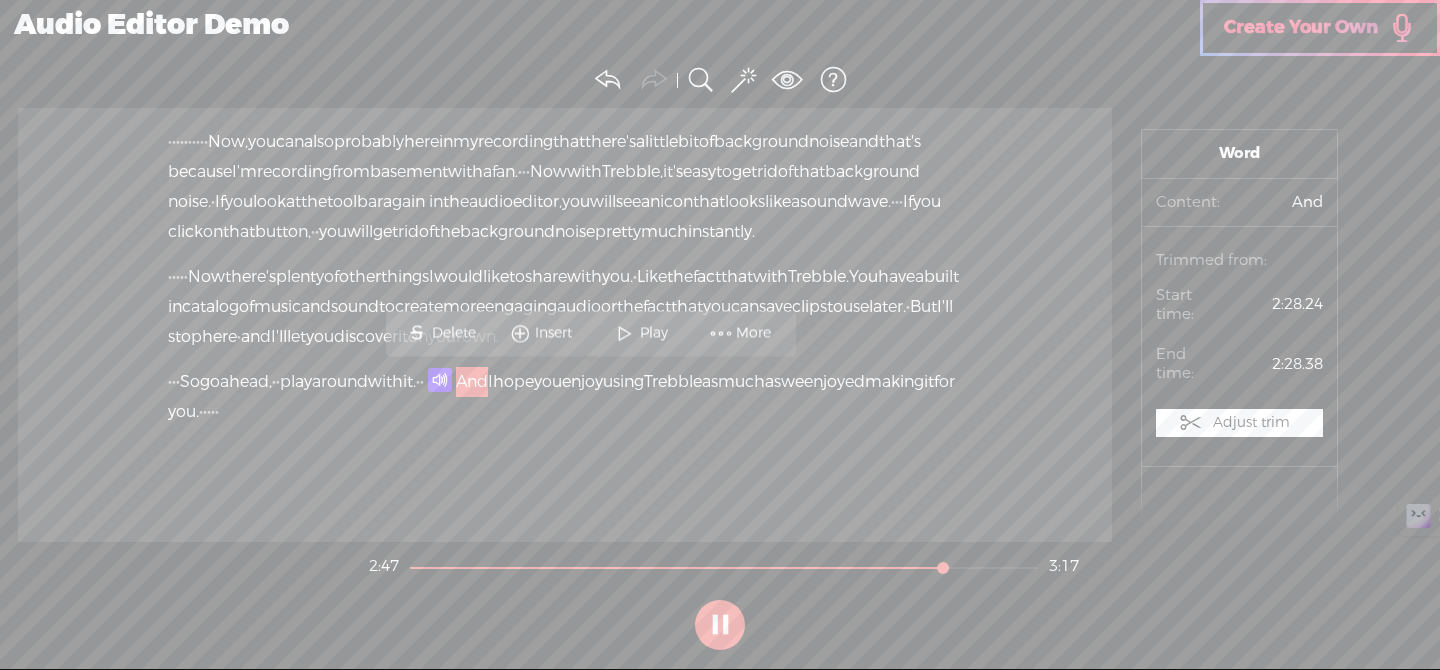 click on "Insert" at bounding box center [556, 333] 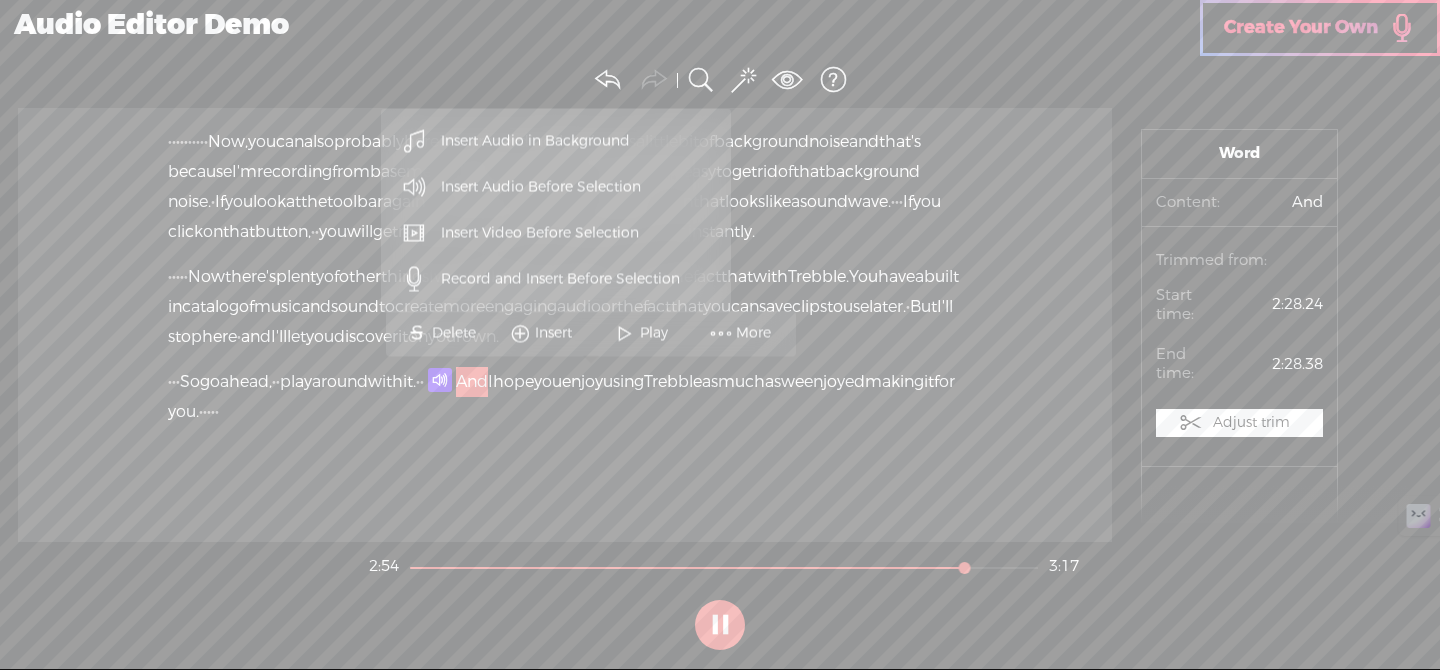 click on "Insert Audio Before Selection" at bounding box center [541, 187] 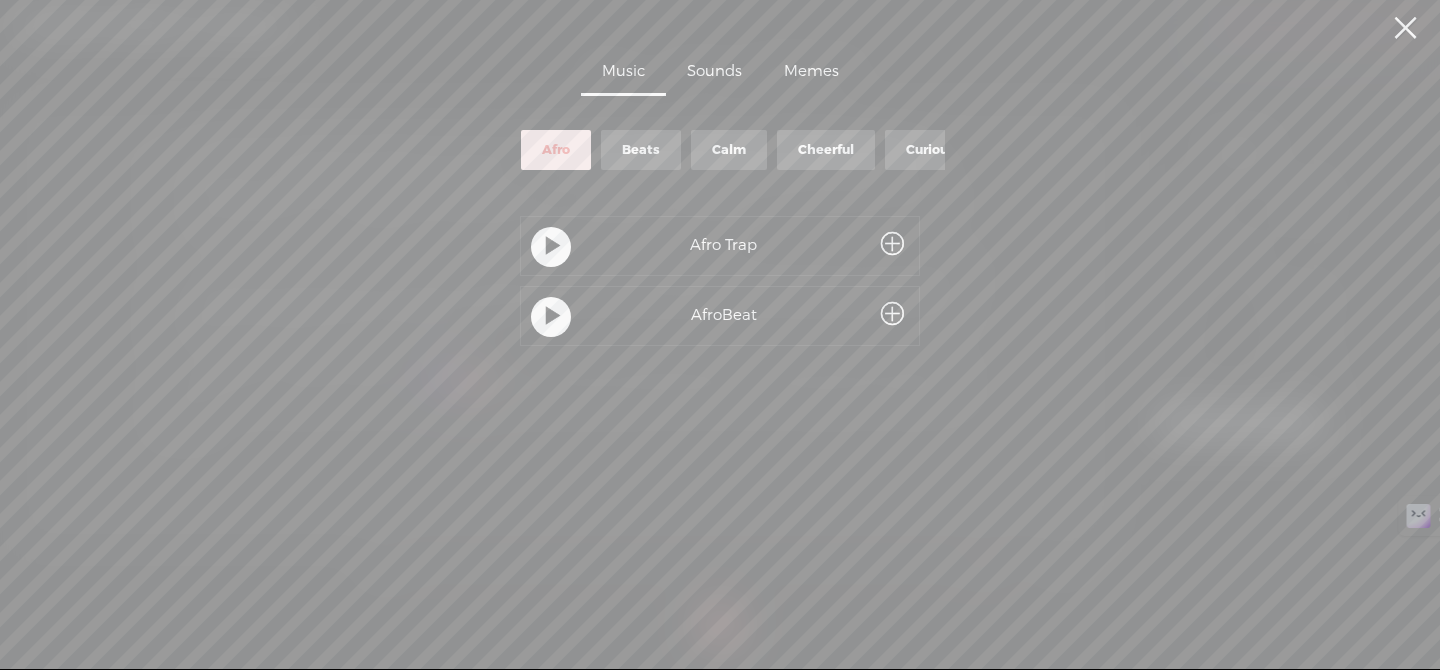 click on "Memes" at bounding box center (811, 73) 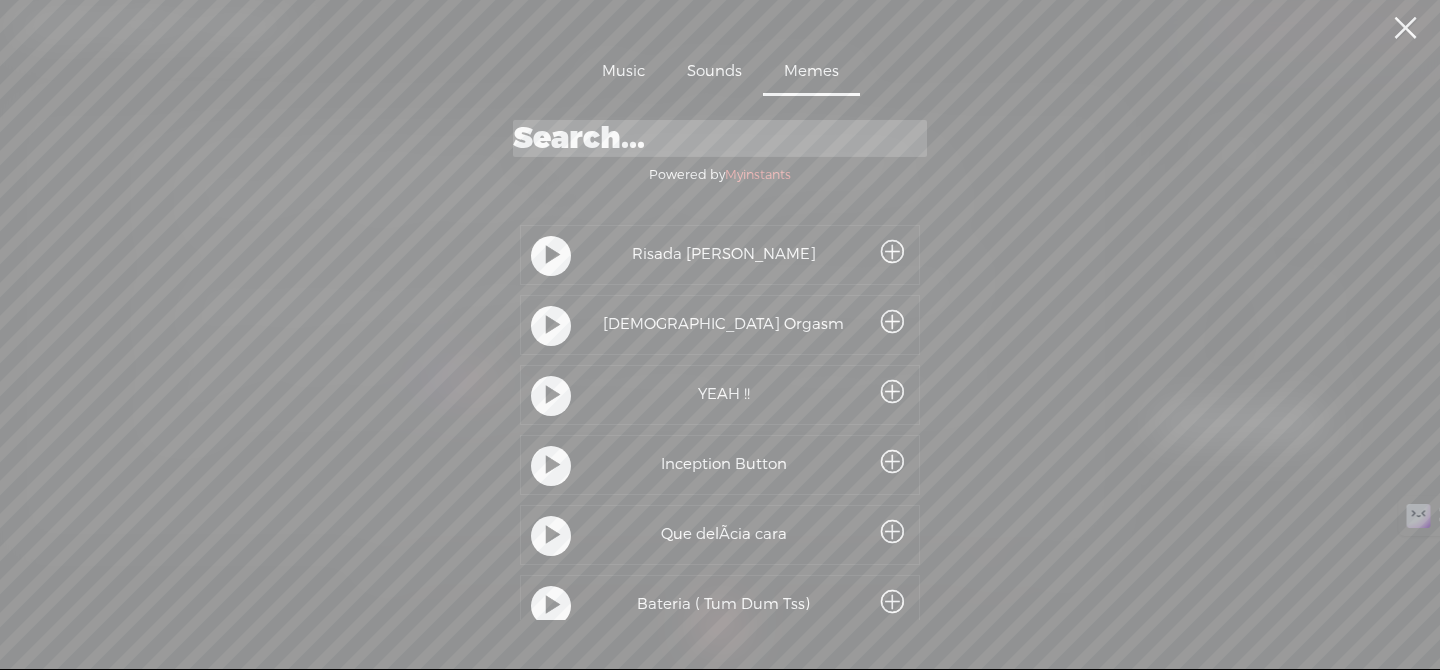 click at bounding box center [551, 396] 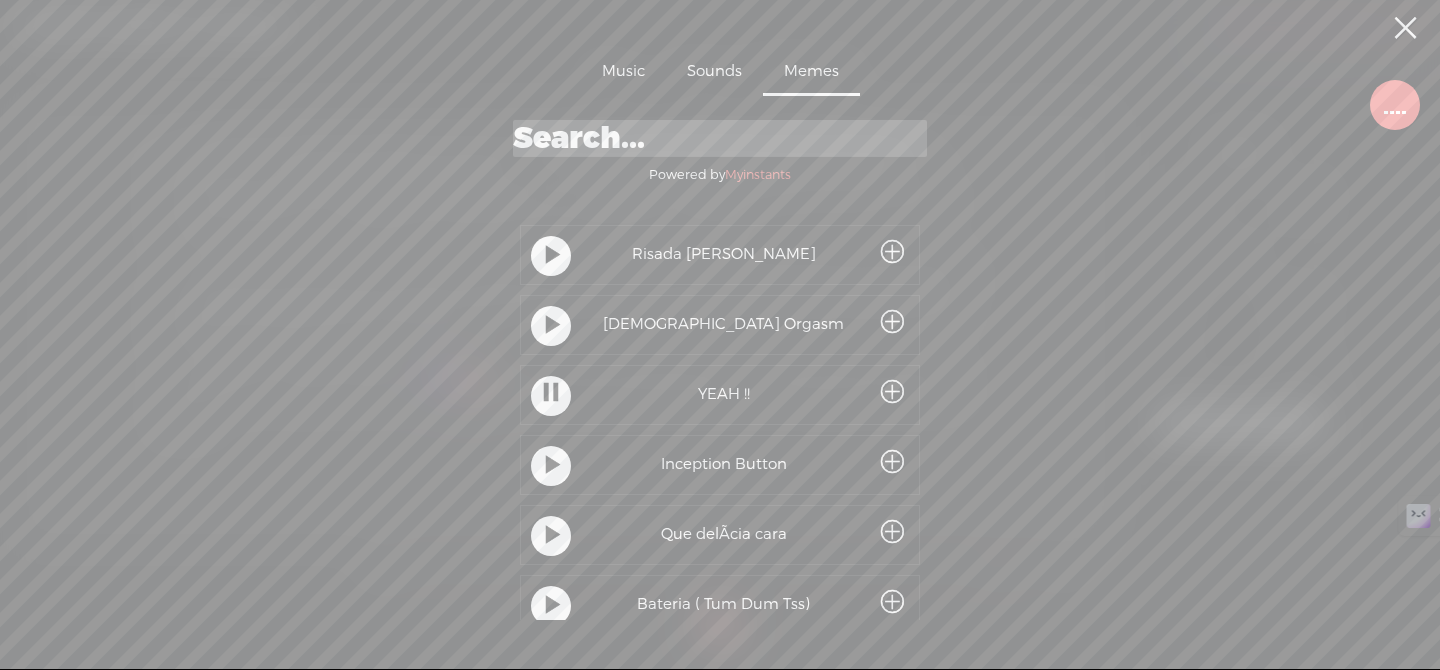 click at bounding box center (551, 394) 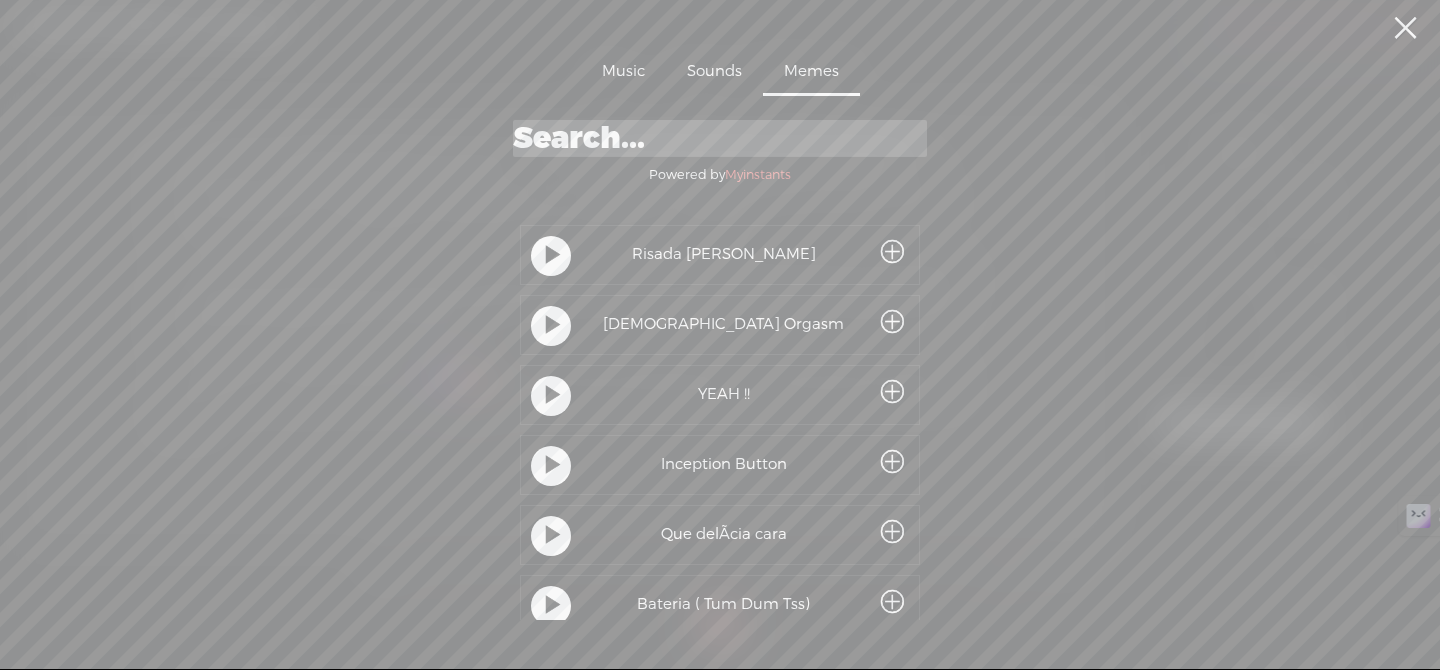 scroll, scrollTop: 248, scrollLeft: 0, axis: vertical 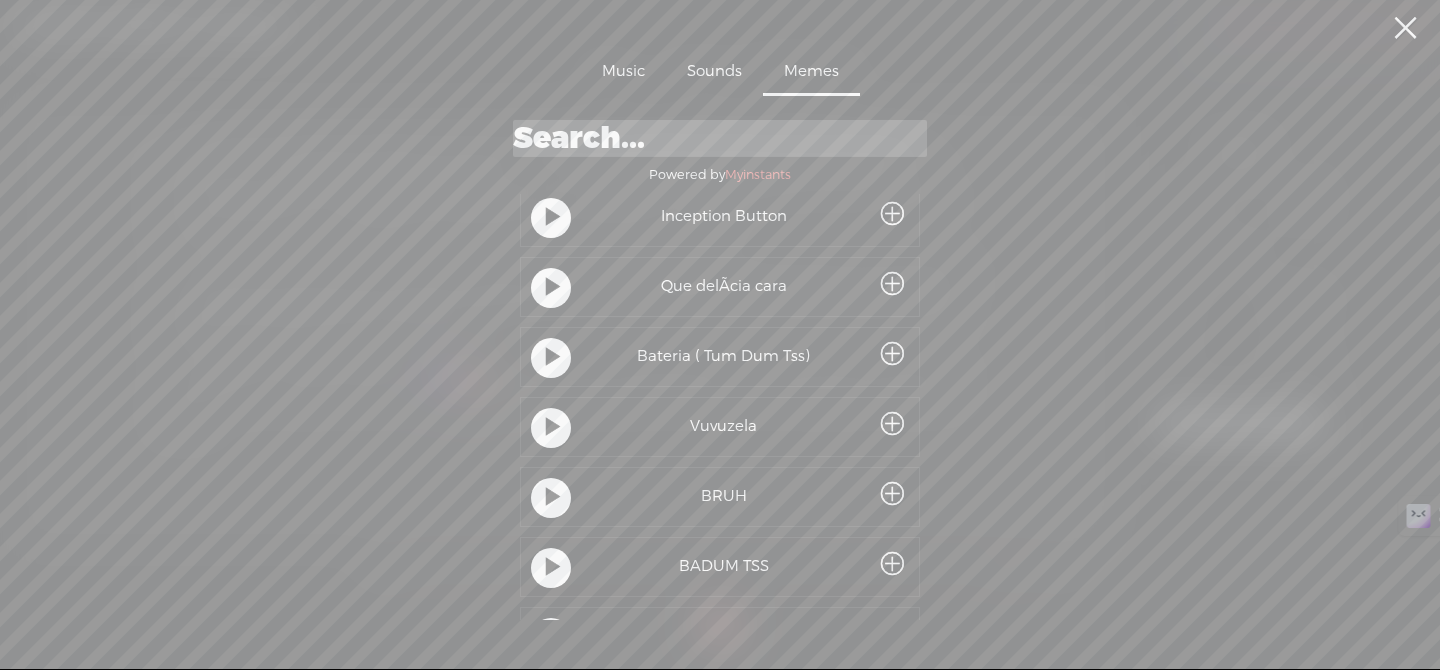 click at bounding box center [553, 498] 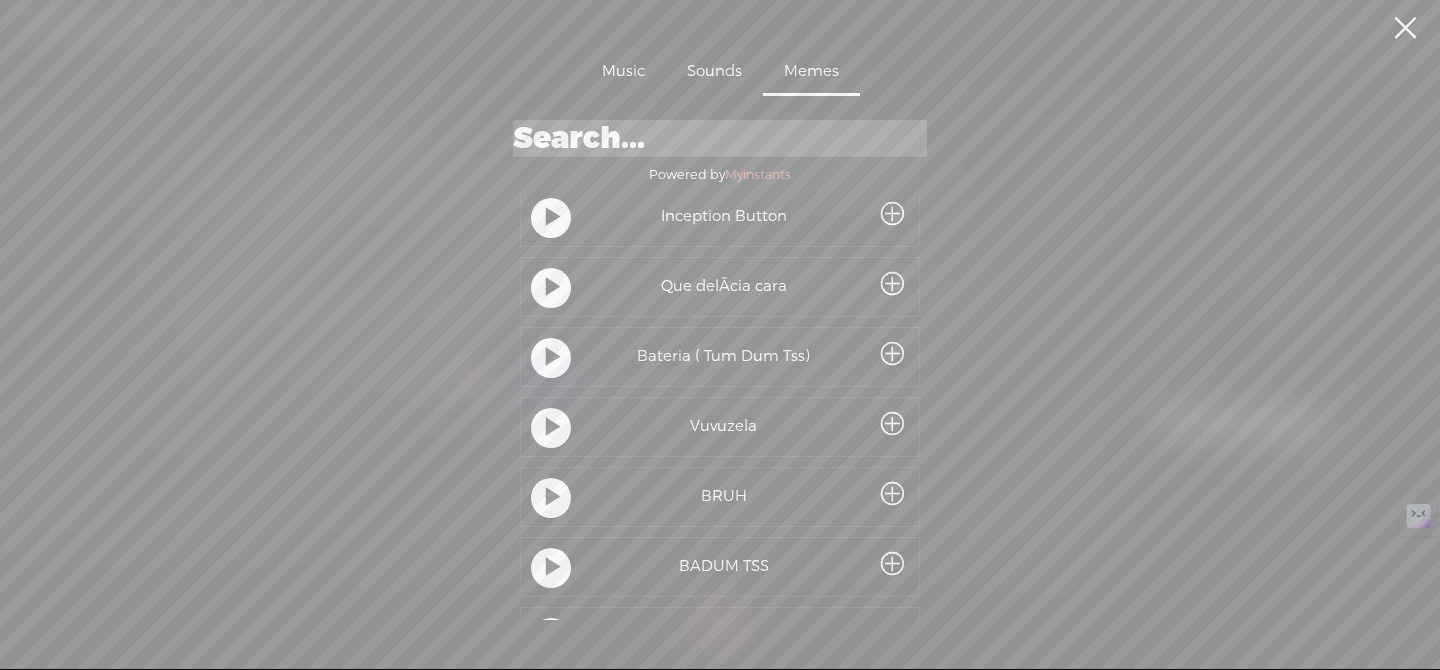 scroll, scrollTop: 599, scrollLeft: 0, axis: vertical 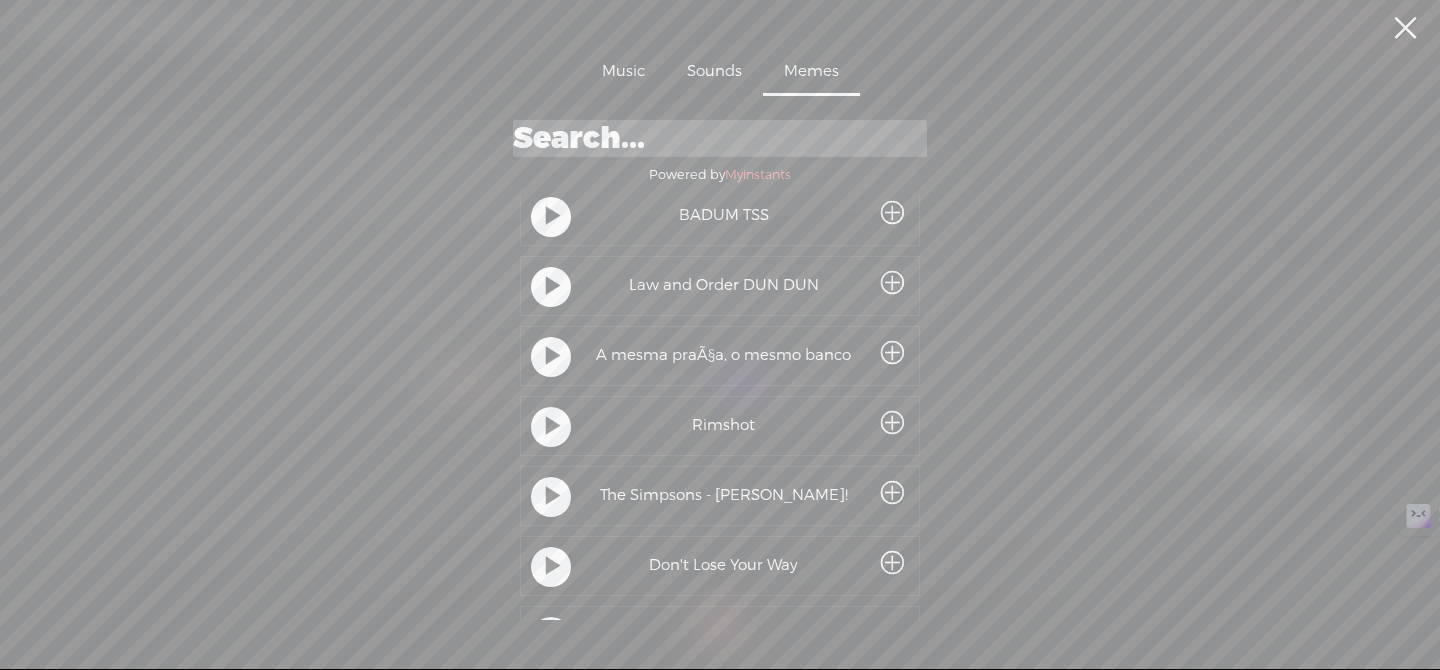 click at bounding box center (553, 567) 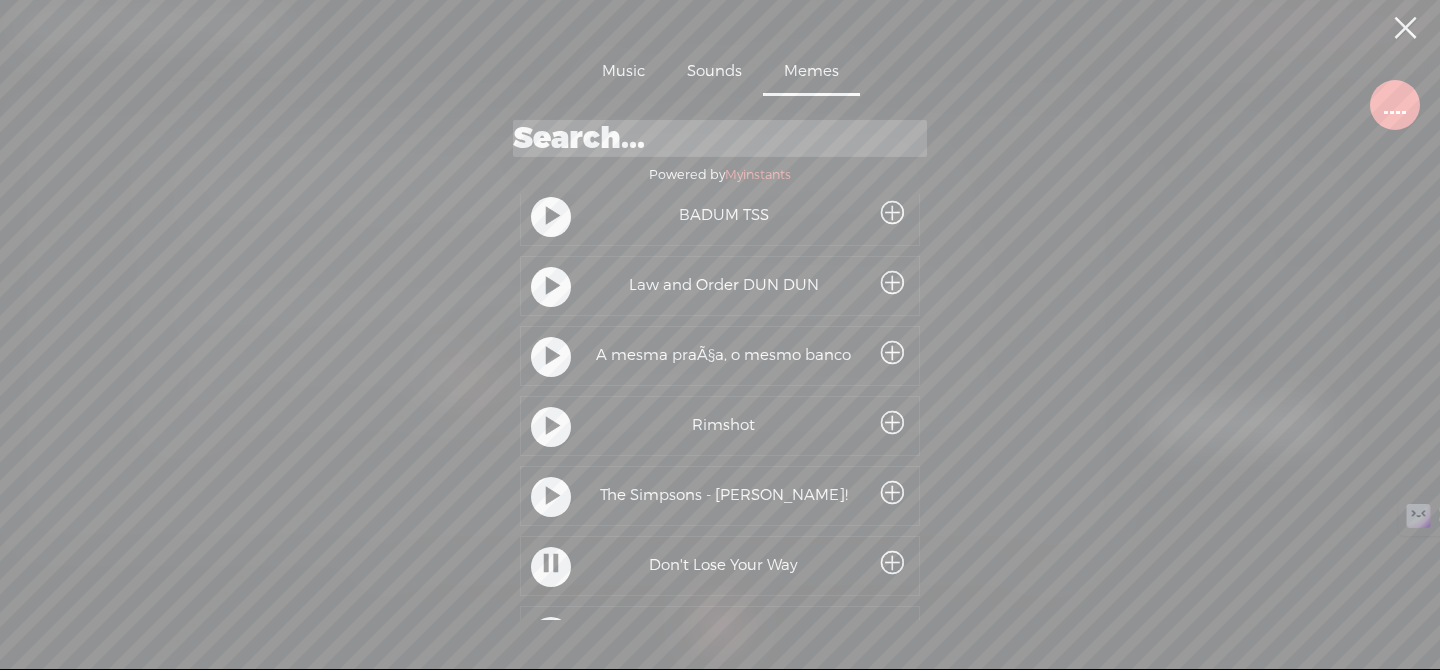 click at bounding box center [551, 565] 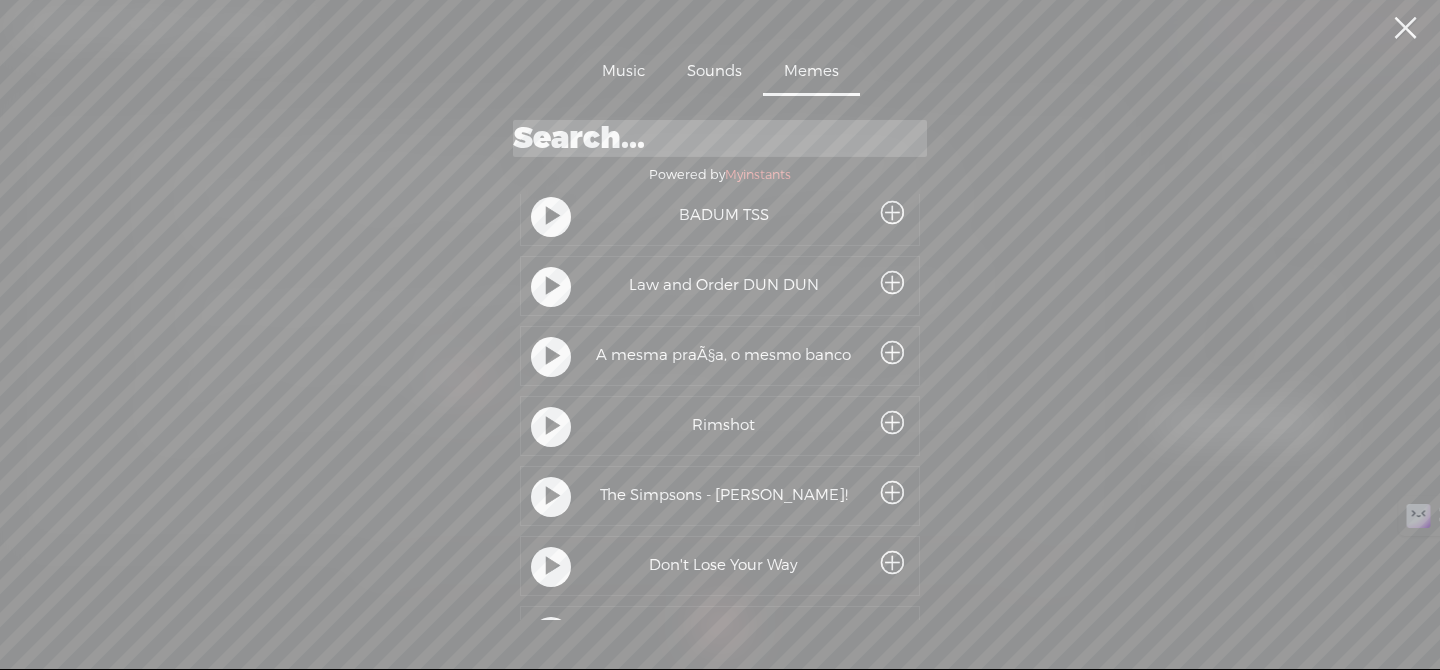 click at bounding box center (553, 497) 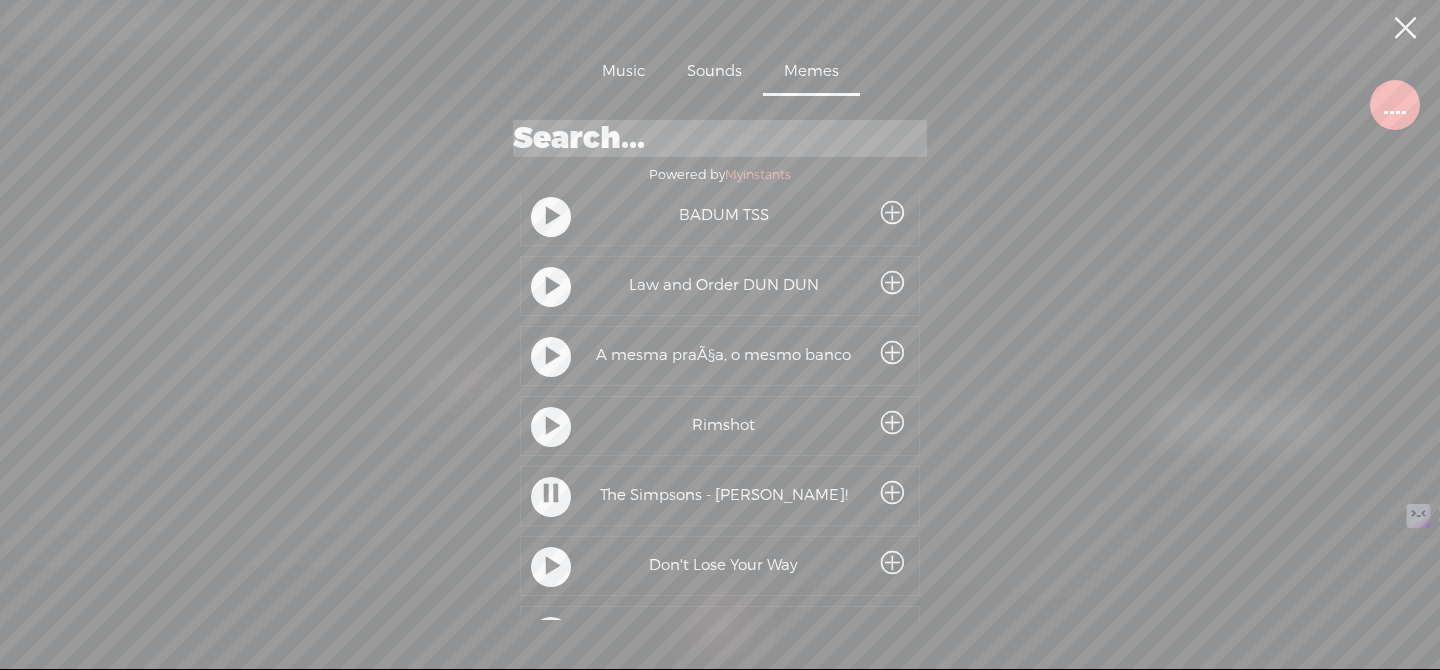 click at bounding box center [551, 495] 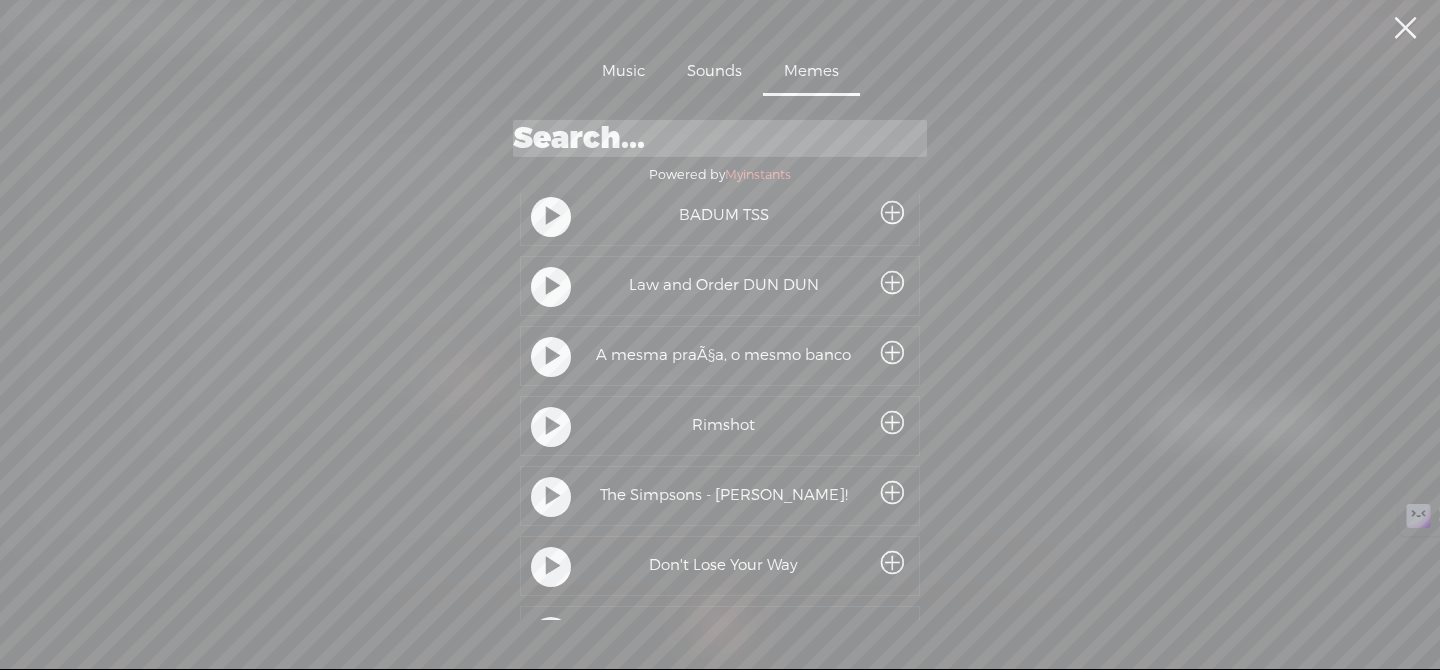 click at bounding box center (553, 427) 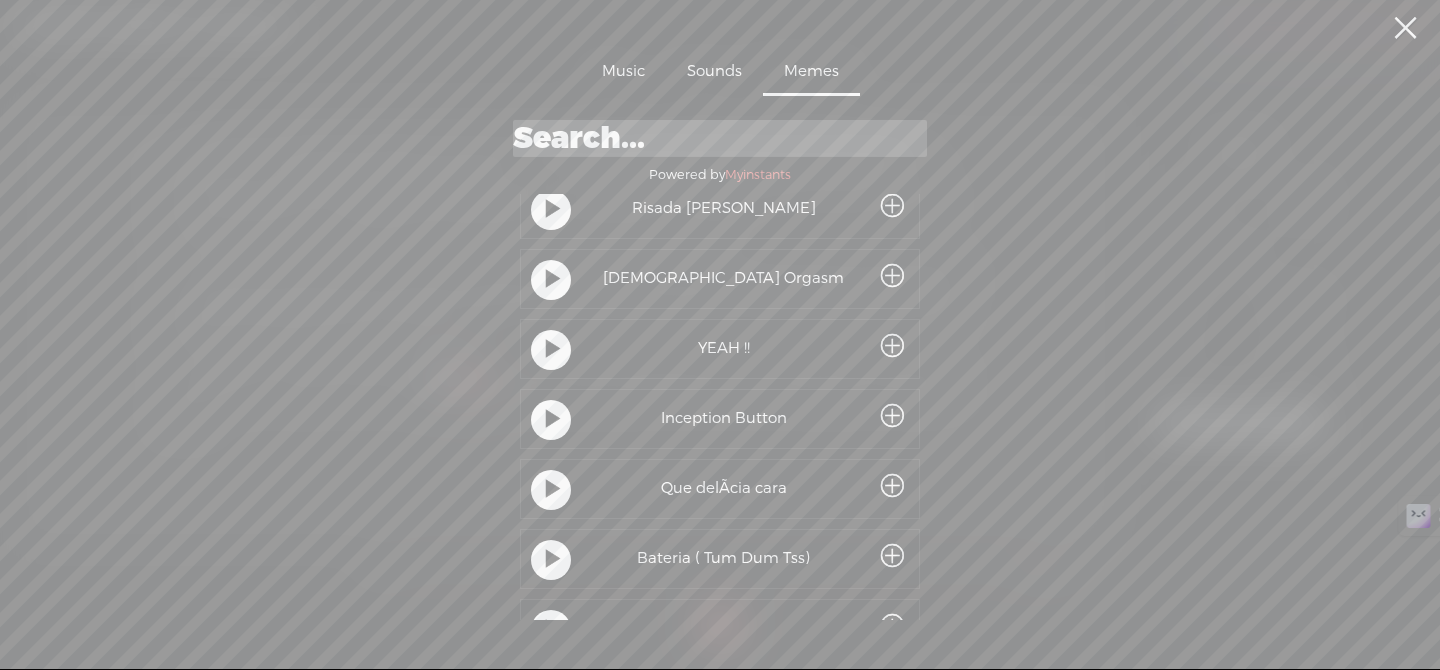 click at bounding box center (1405, 28) 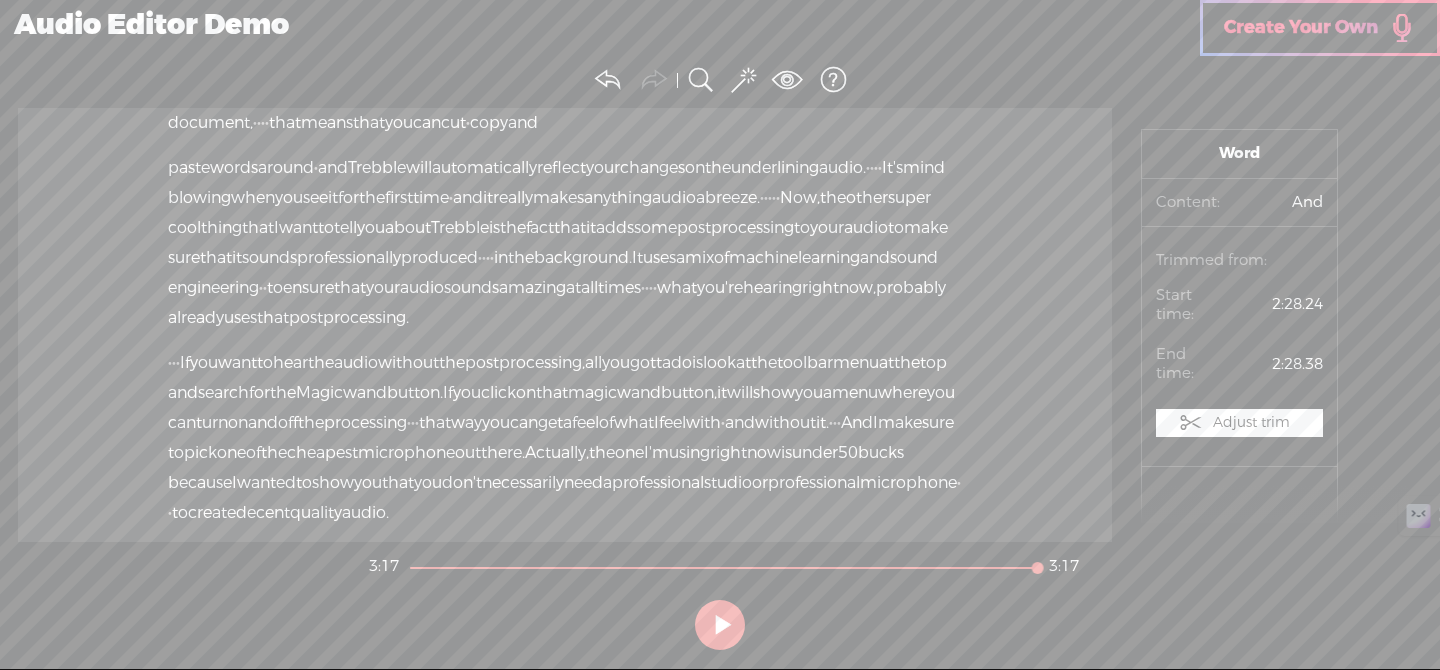 scroll, scrollTop: 0, scrollLeft: 0, axis: both 